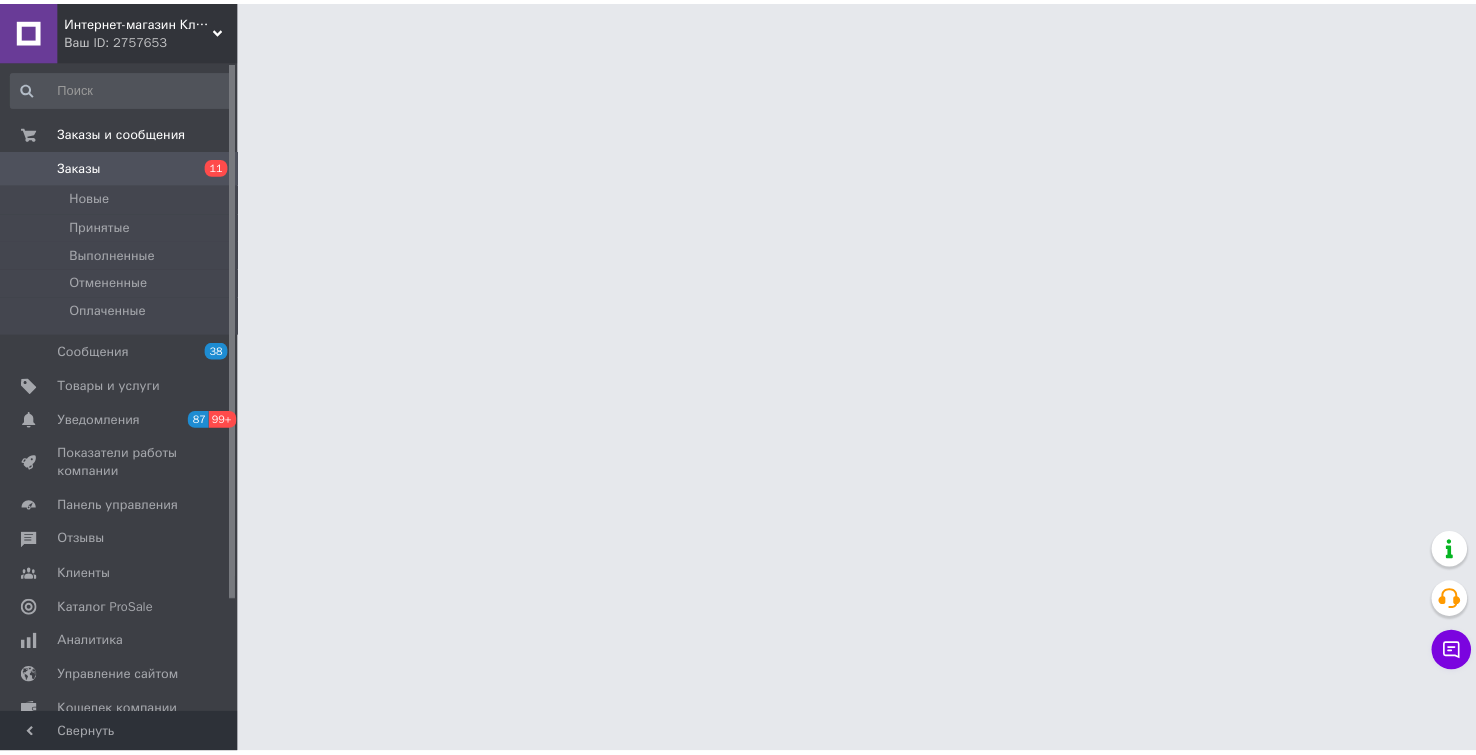 scroll, scrollTop: 0, scrollLeft: 0, axis: both 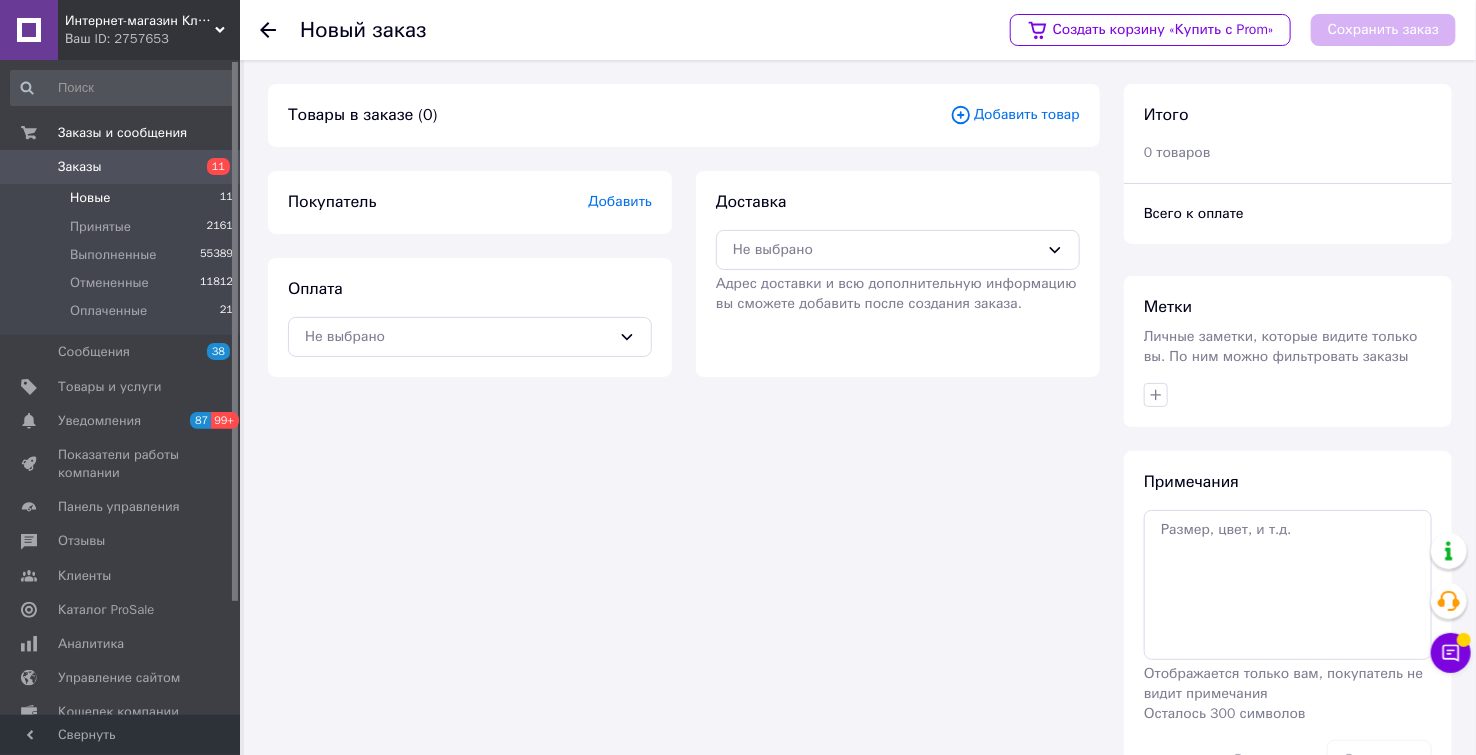 click on "Новые" at bounding box center [90, 198] 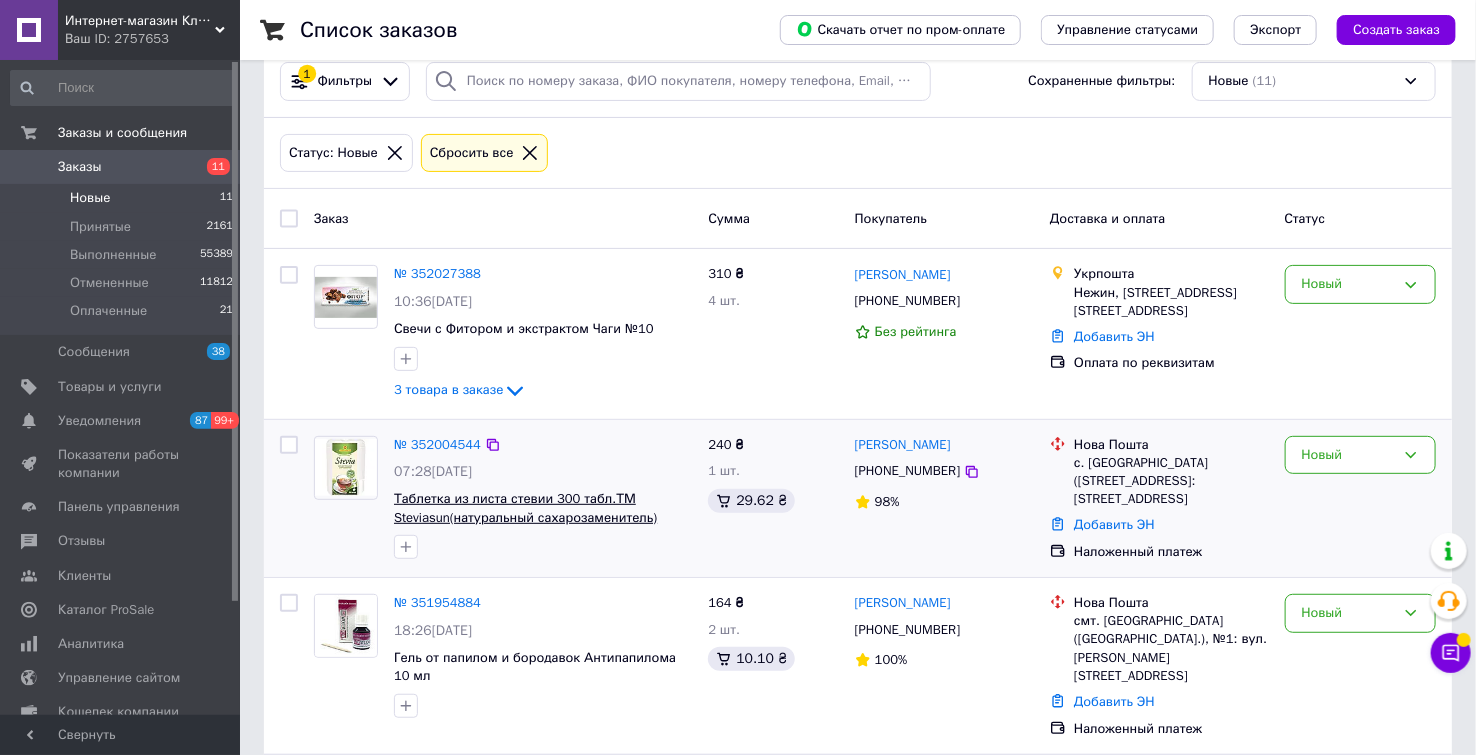 scroll, scrollTop: 222, scrollLeft: 0, axis: vertical 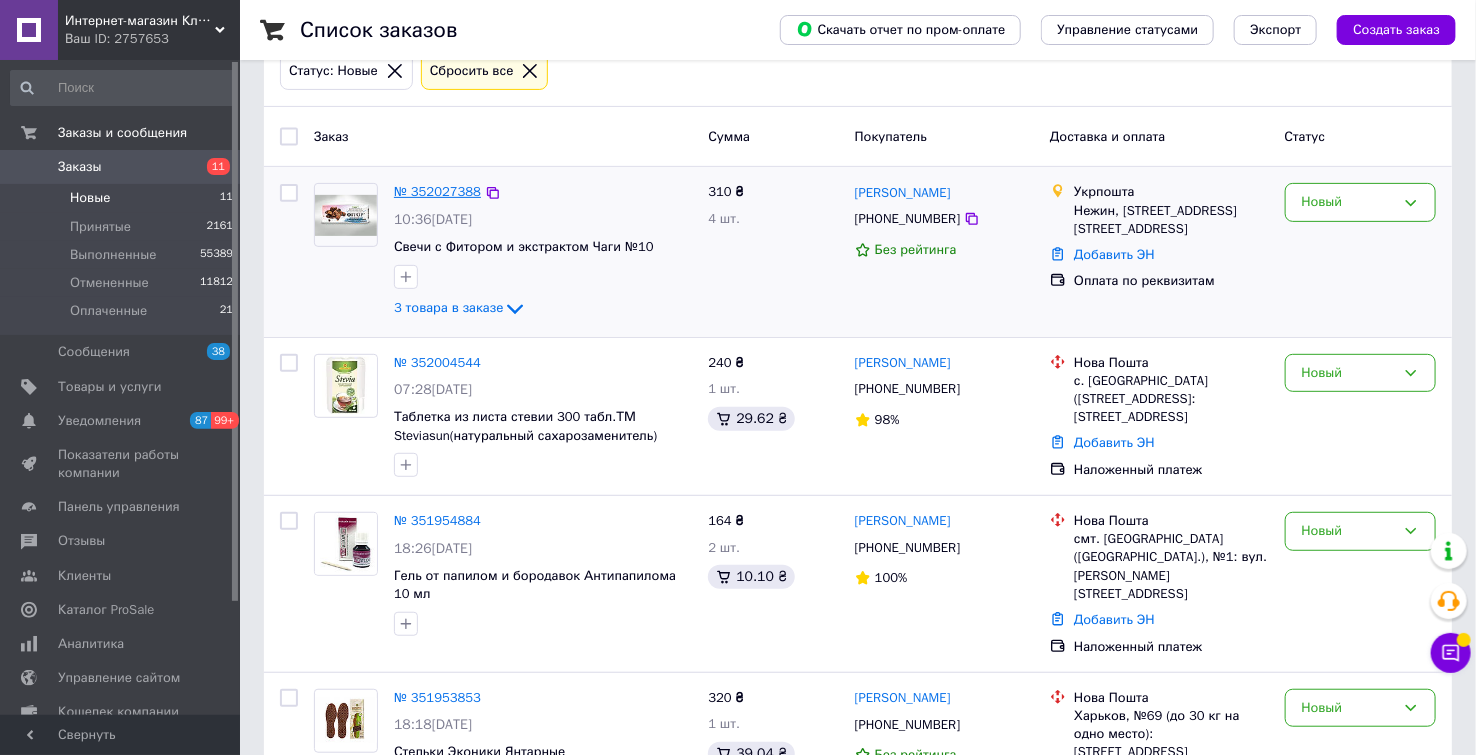 click on "№ 352027388" at bounding box center (437, 191) 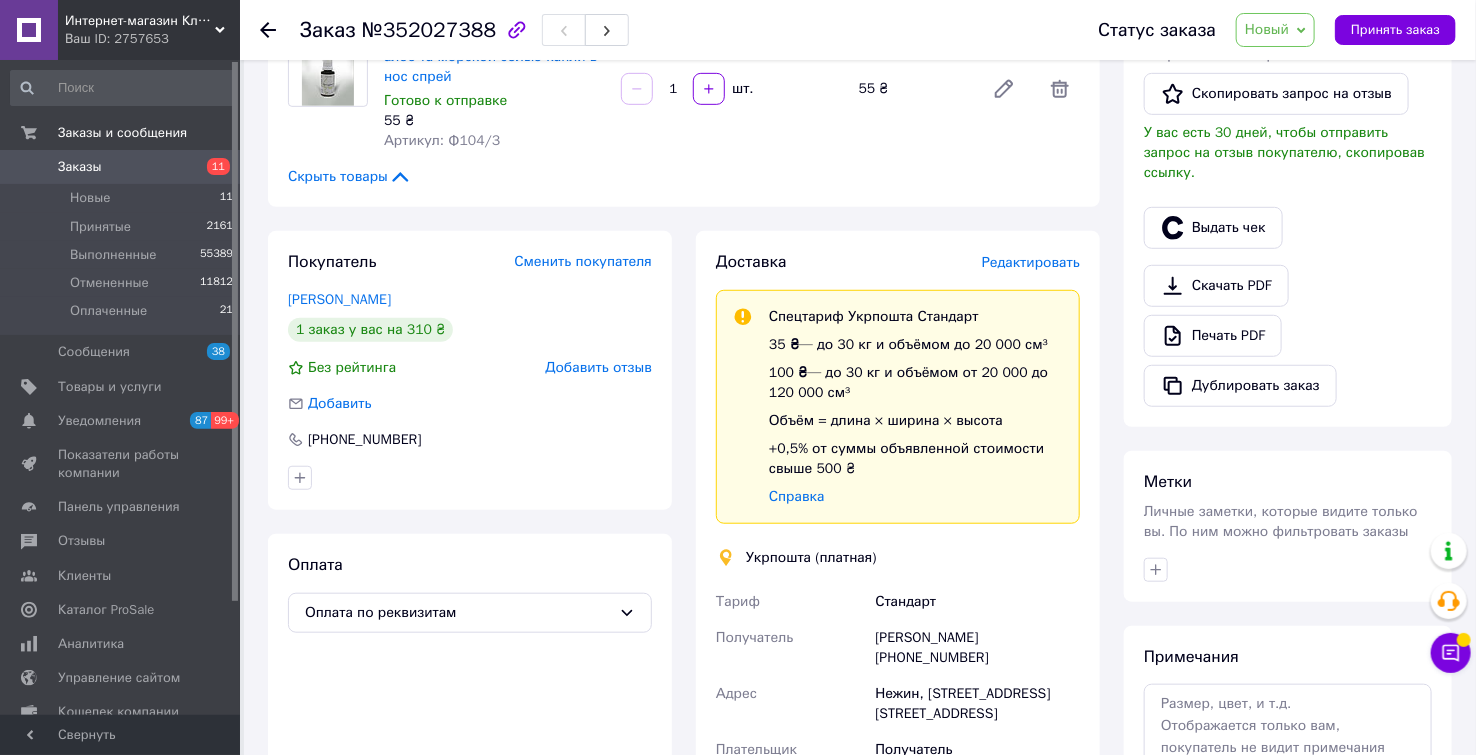 scroll, scrollTop: 666, scrollLeft: 0, axis: vertical 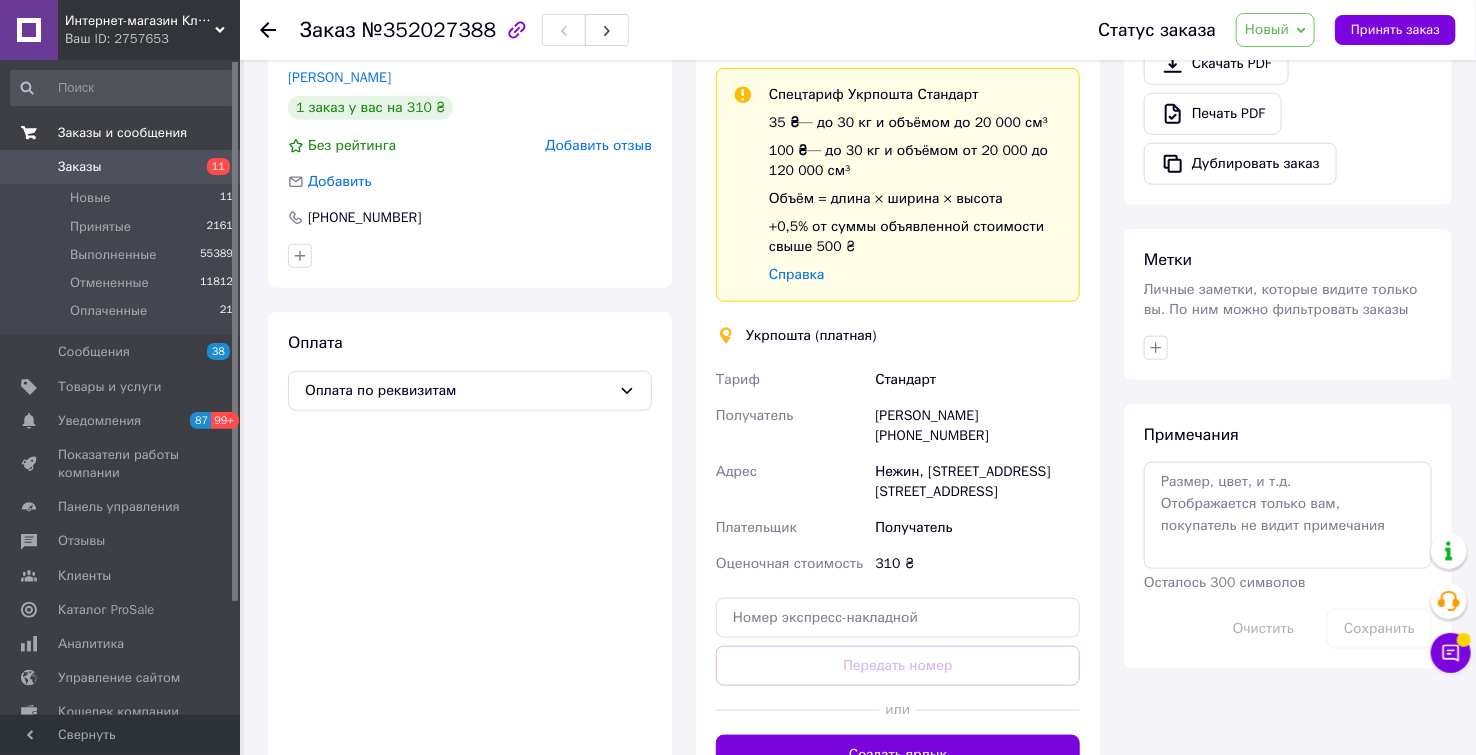 click on "Заказы и сообщения" at bounding box center [122, 133] 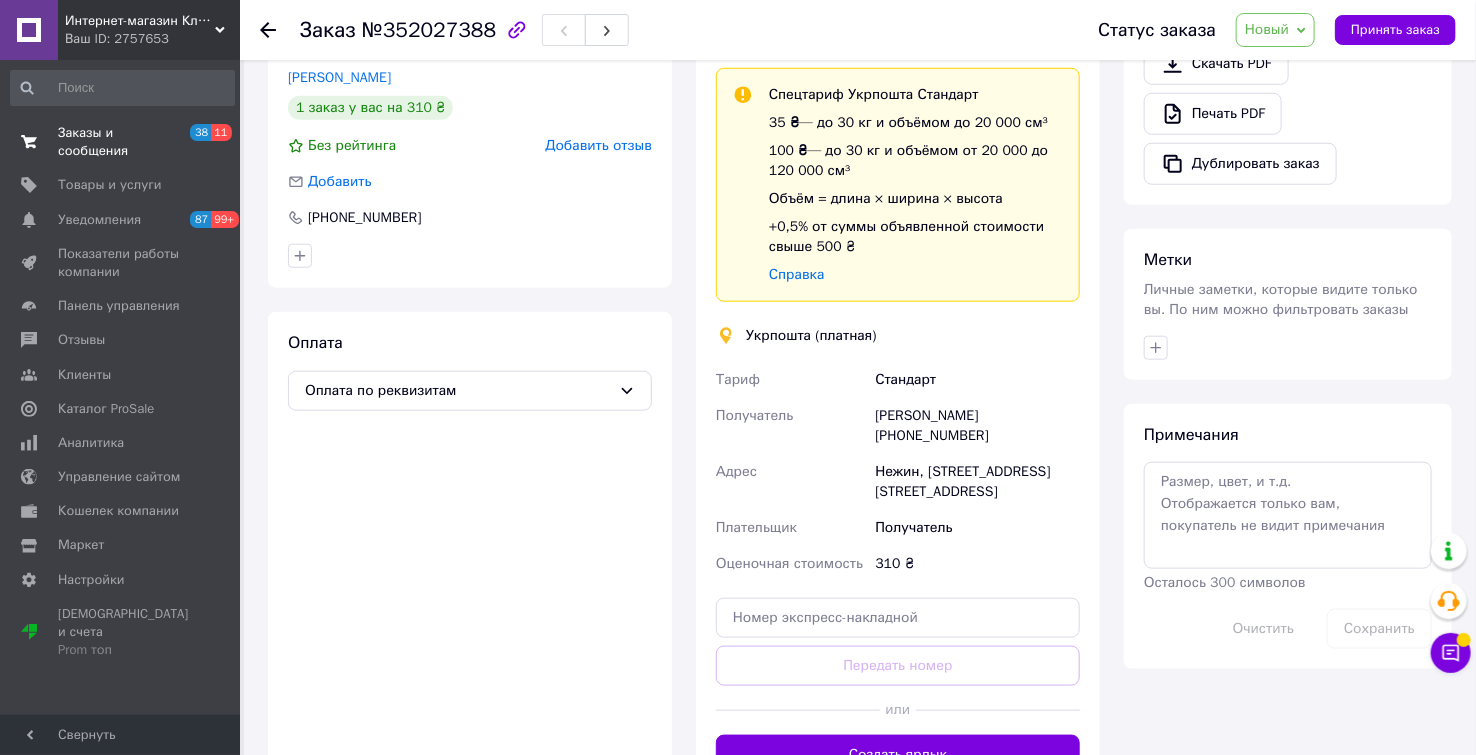 click on "Заказы и сообщения" at bounding box center (121, 142) 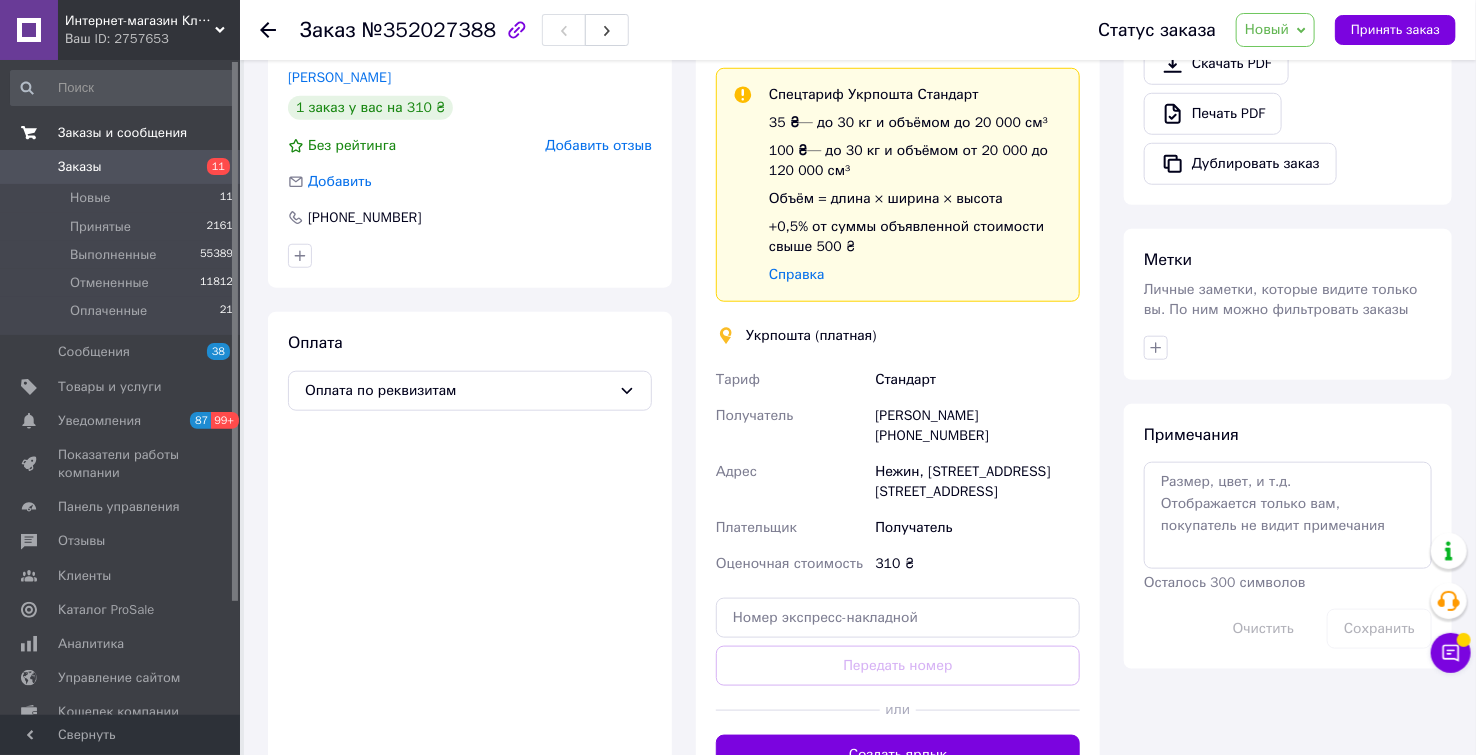 click on "Заказы и сообщения" at bounding box center [122, 133] 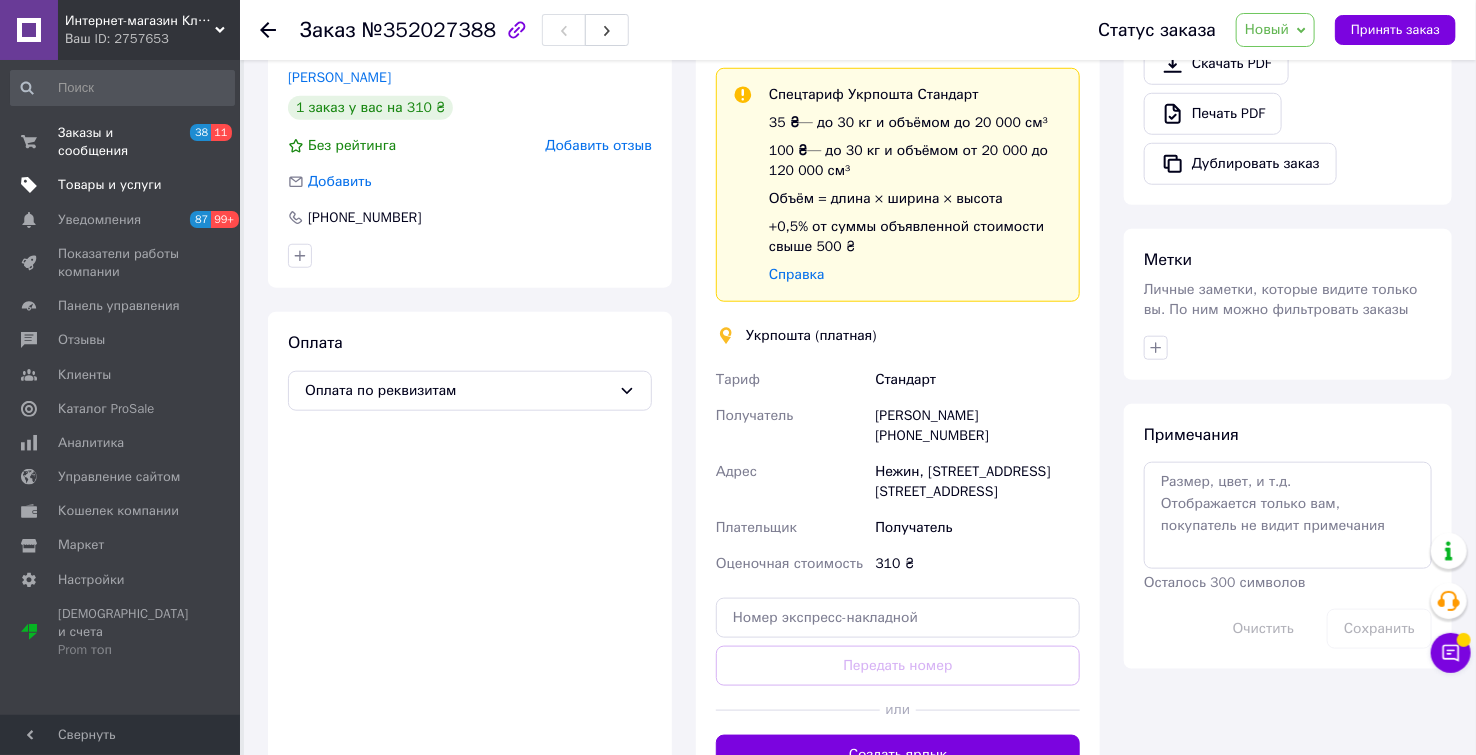 click on "Товары и услуги" at bounding box center [110, 185] 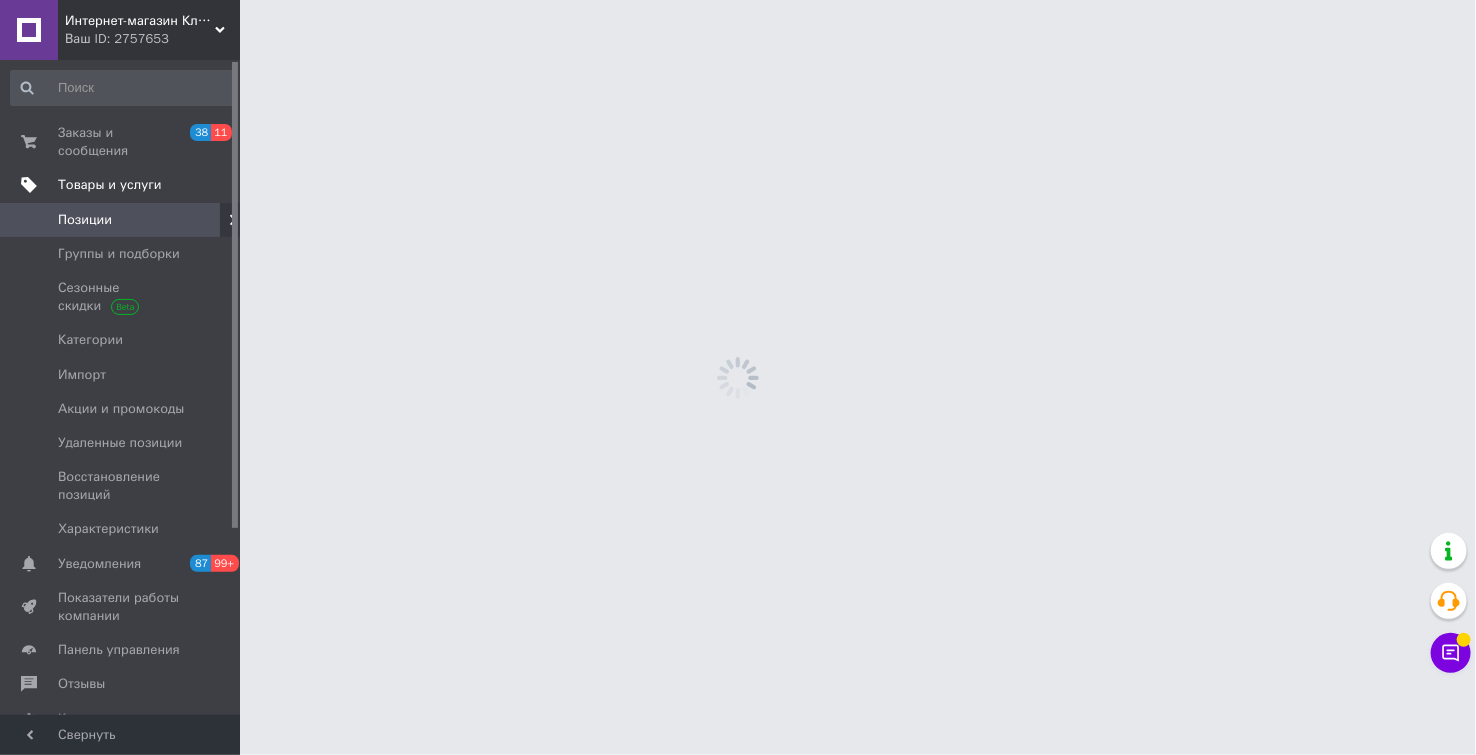 scroll, scrollTop: 0, scrollLeft: 0, axis: both 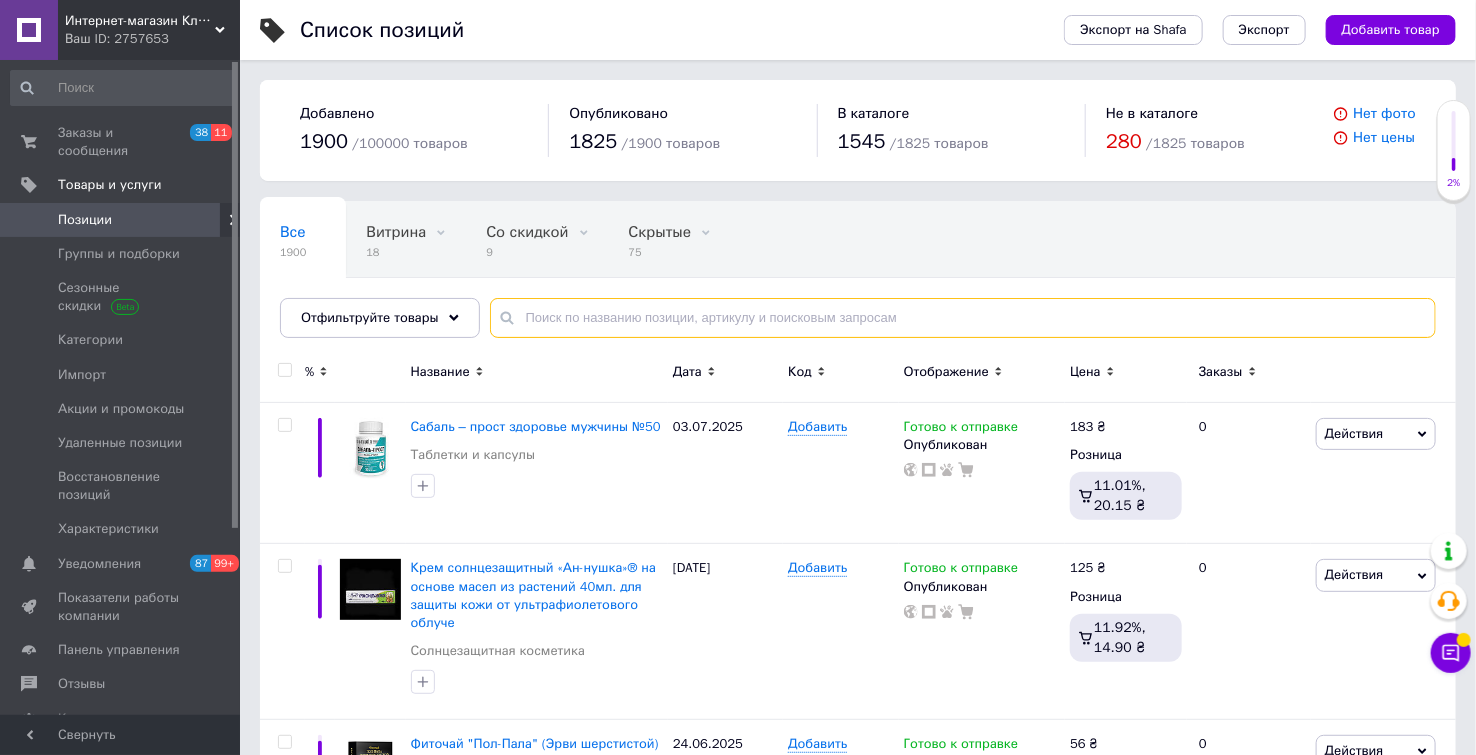 click at bounding box center [963, 318] 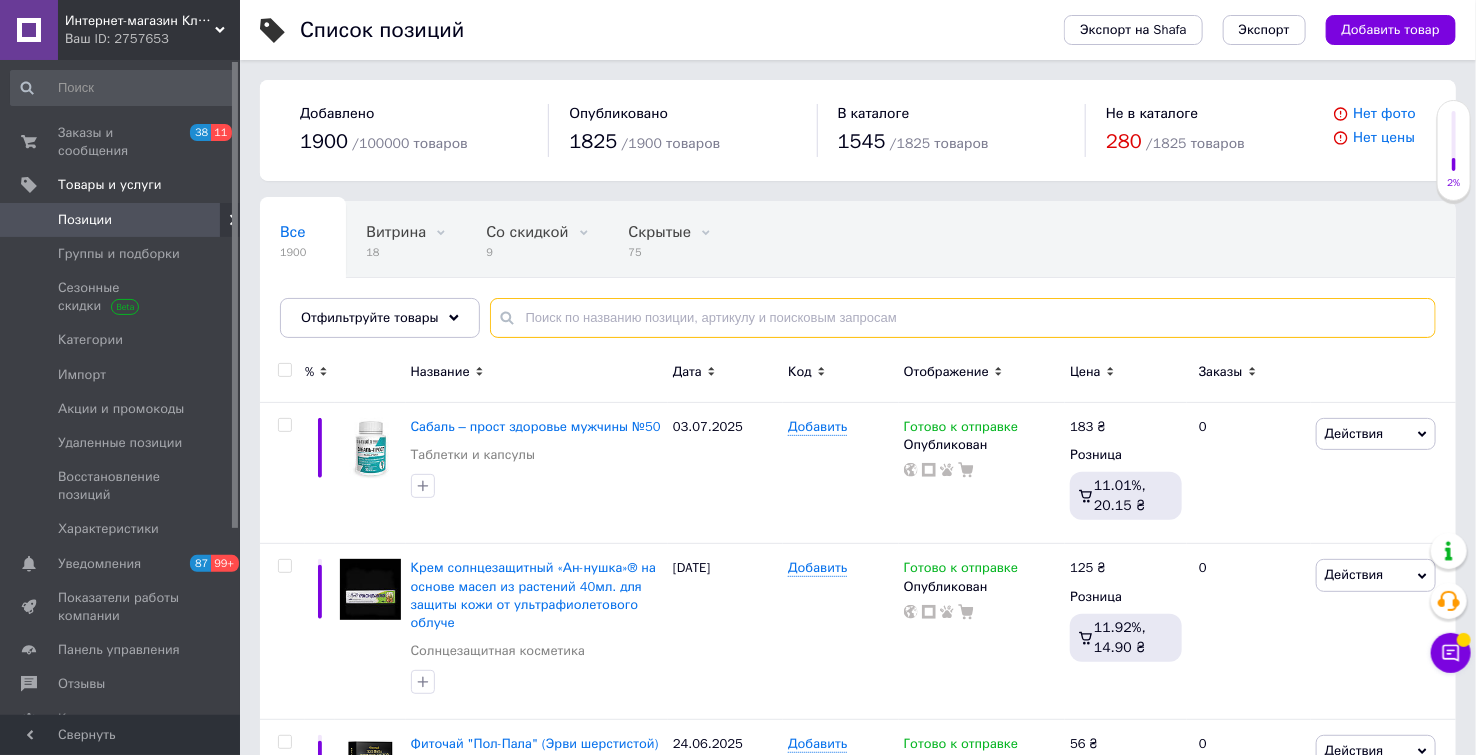 type on "k" 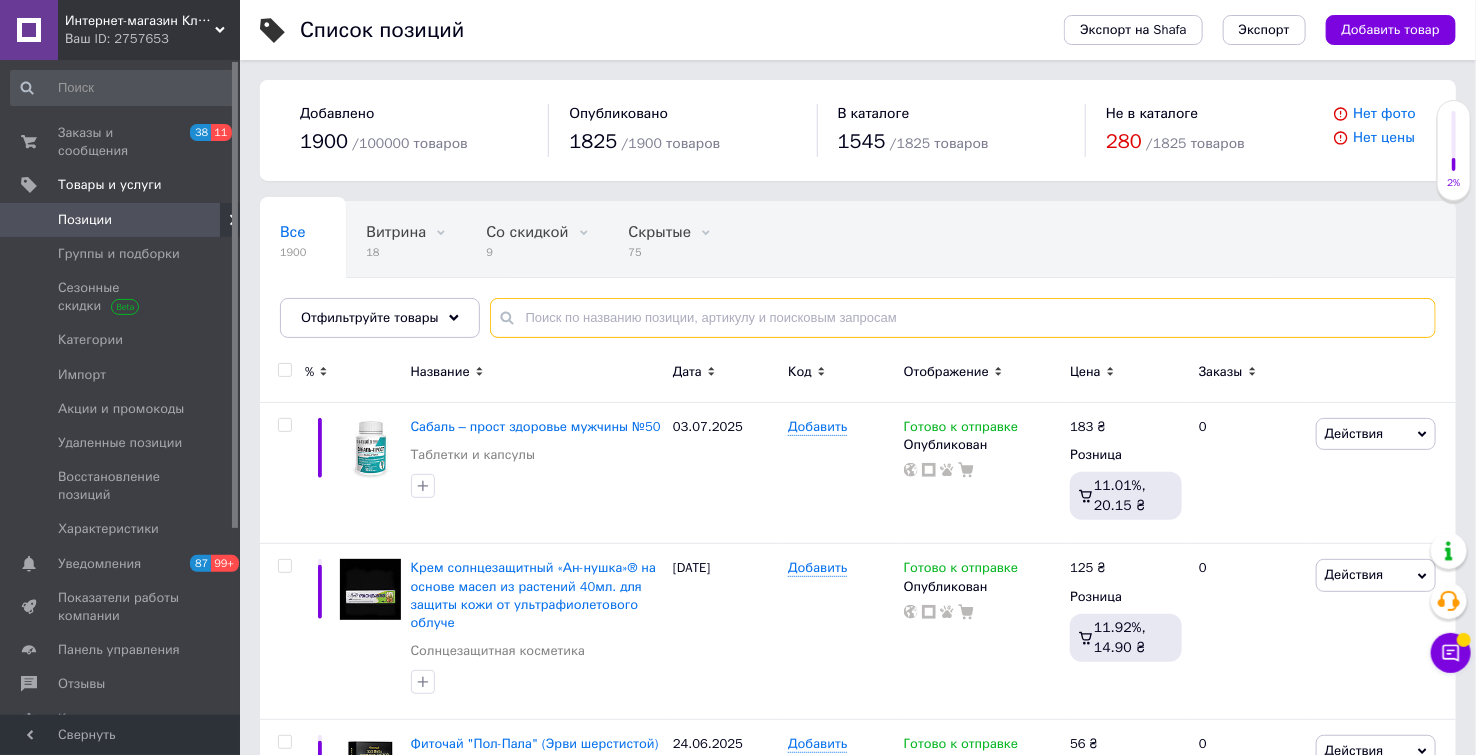 type on "K" 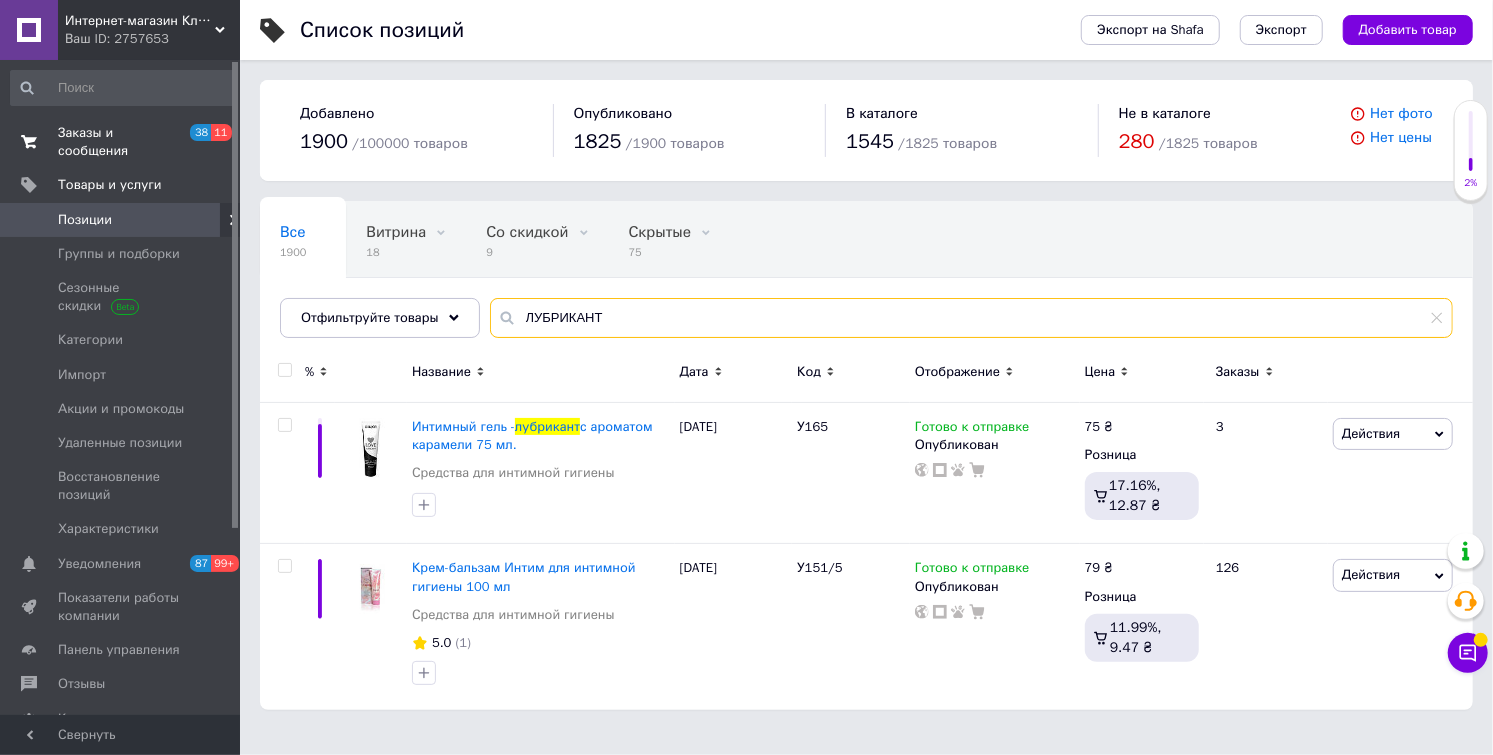 type on "ЛУБРИКАНТ" 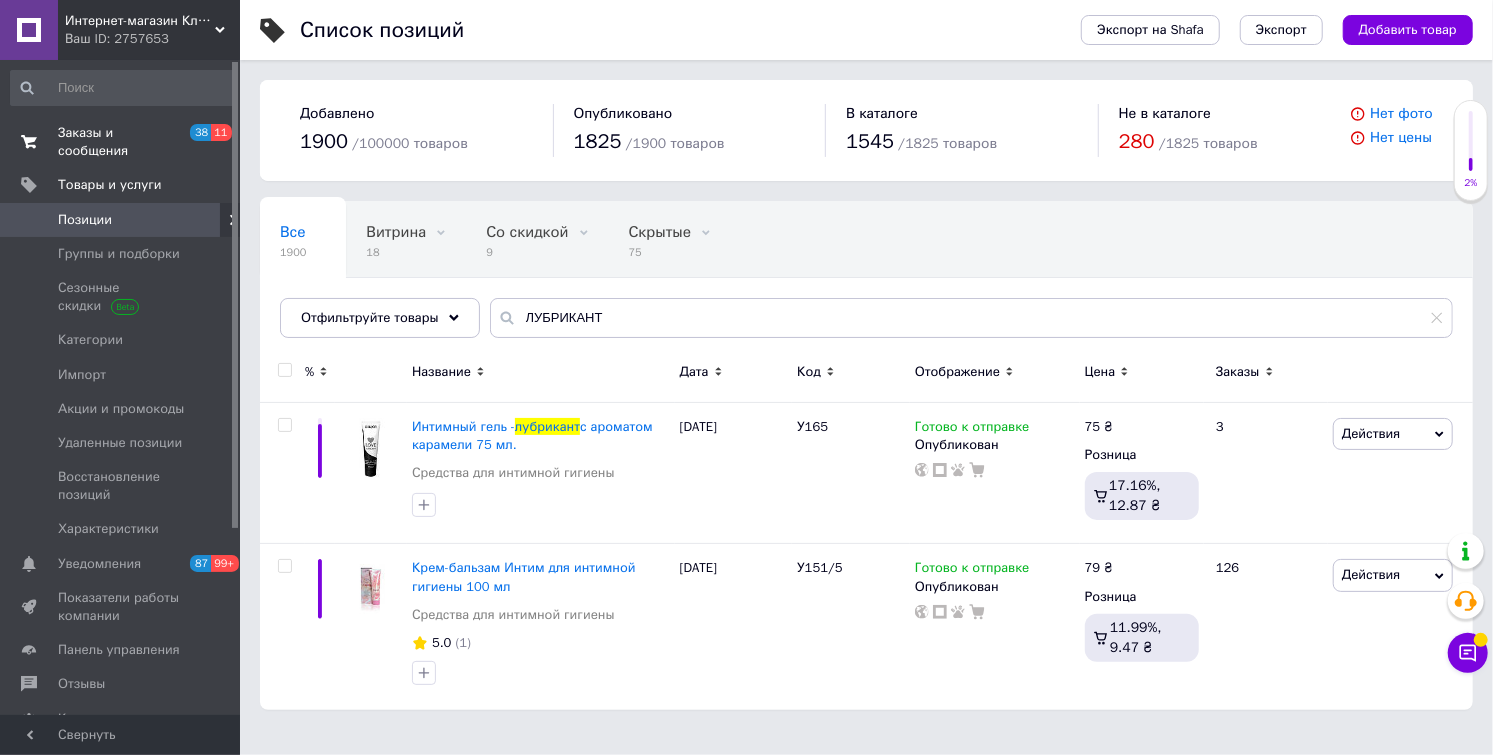 click on "Заказы и сообщения" at bounding box center (121, 142) 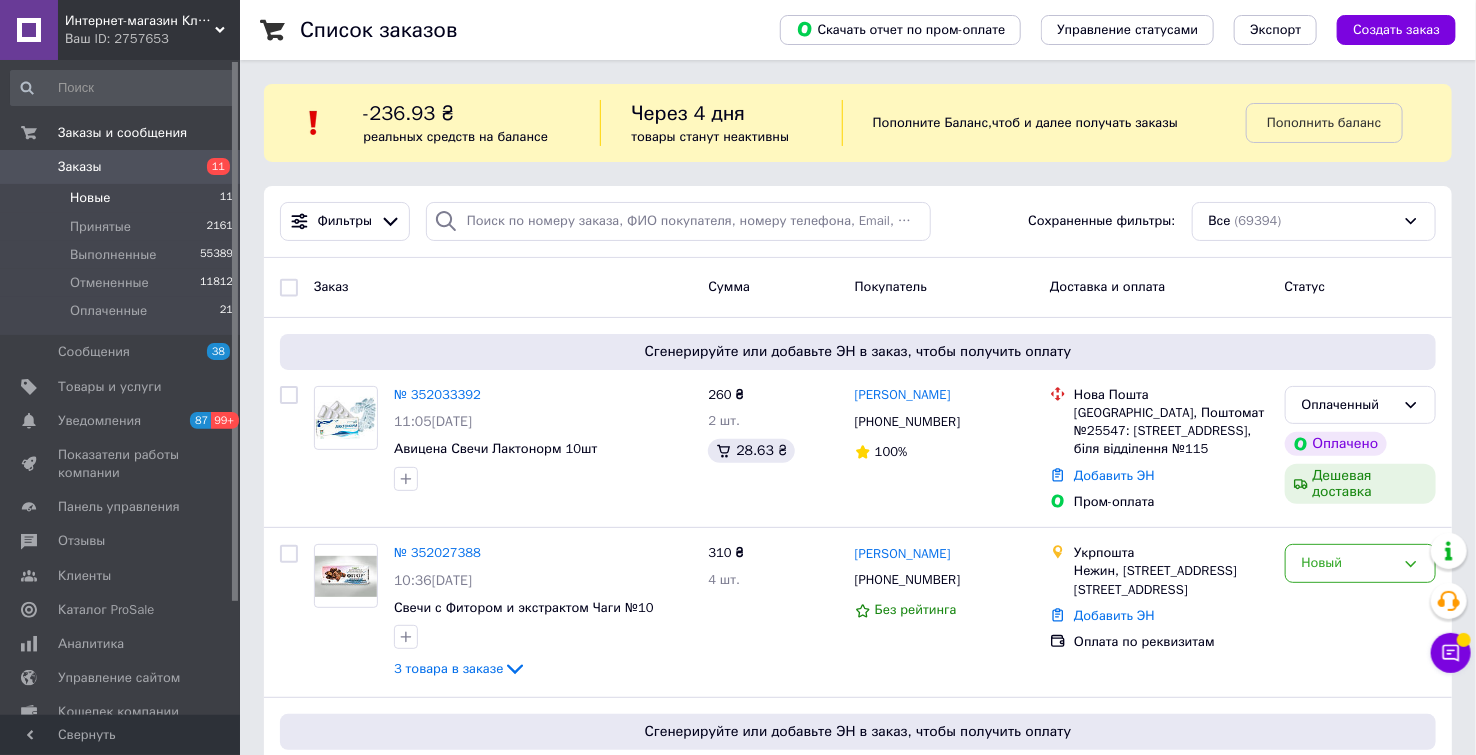 click on "Новые" at bounding box center (90, 198) 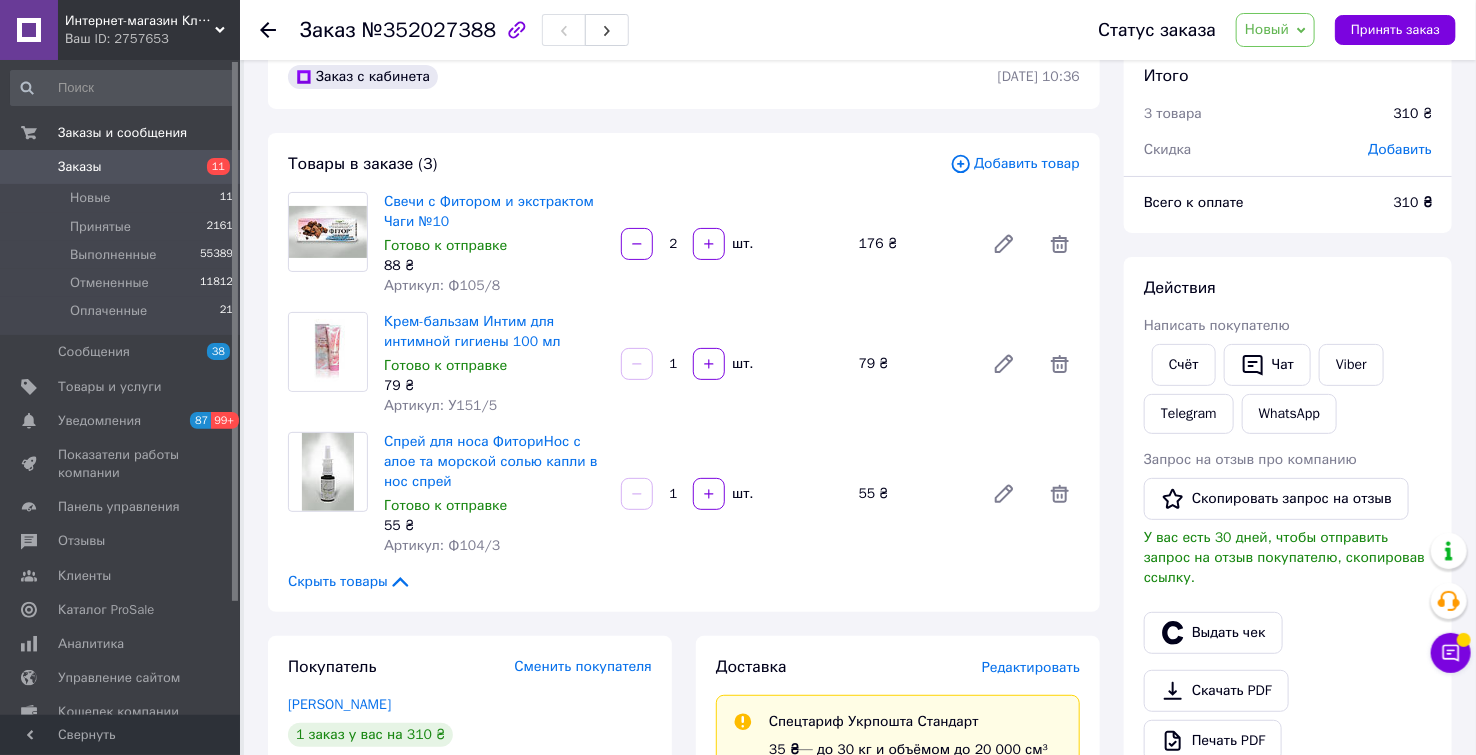scroll, scrollTop: 0, scrollLeft: 0, axis: both 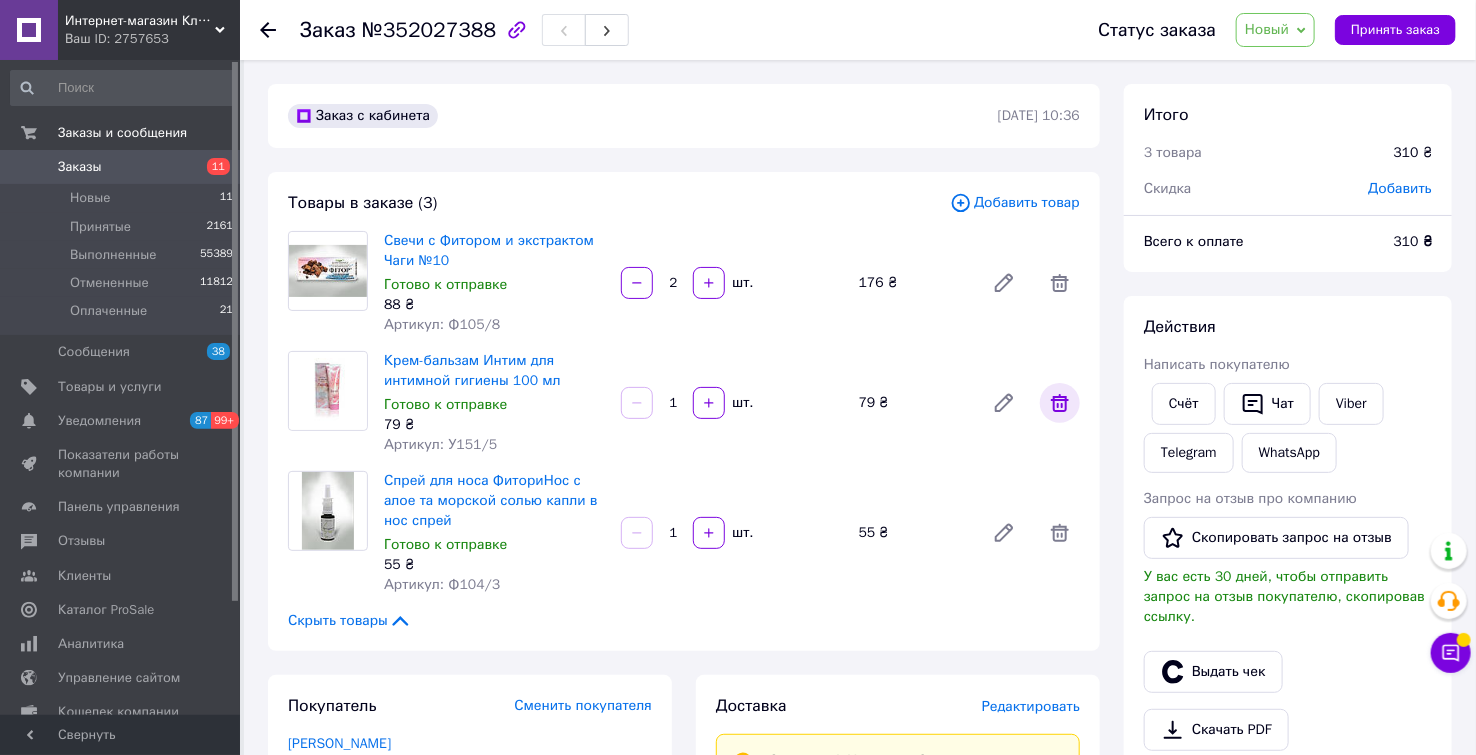 click 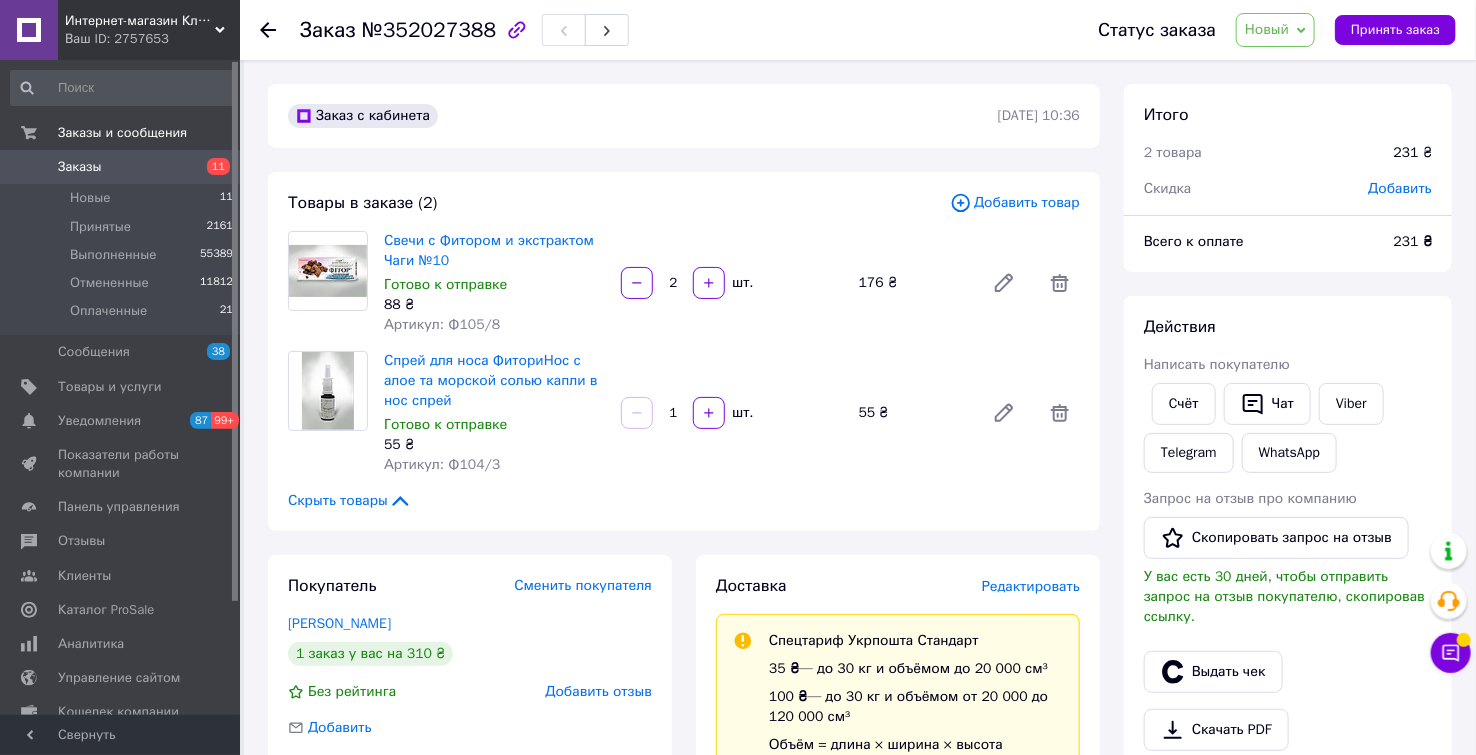 click on "Добавить товар" at bounding box center (1015, 203) 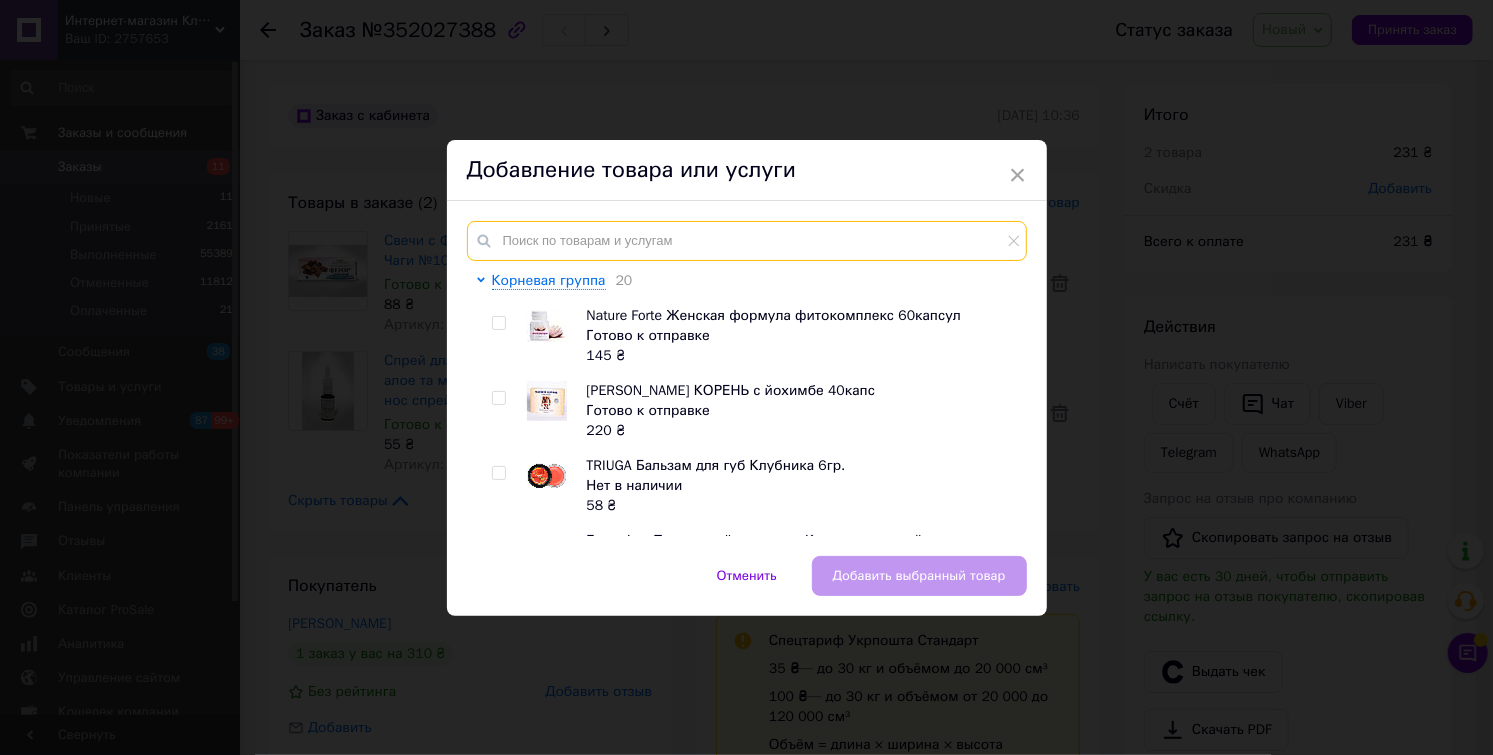 click at bounding box center [747, 241] 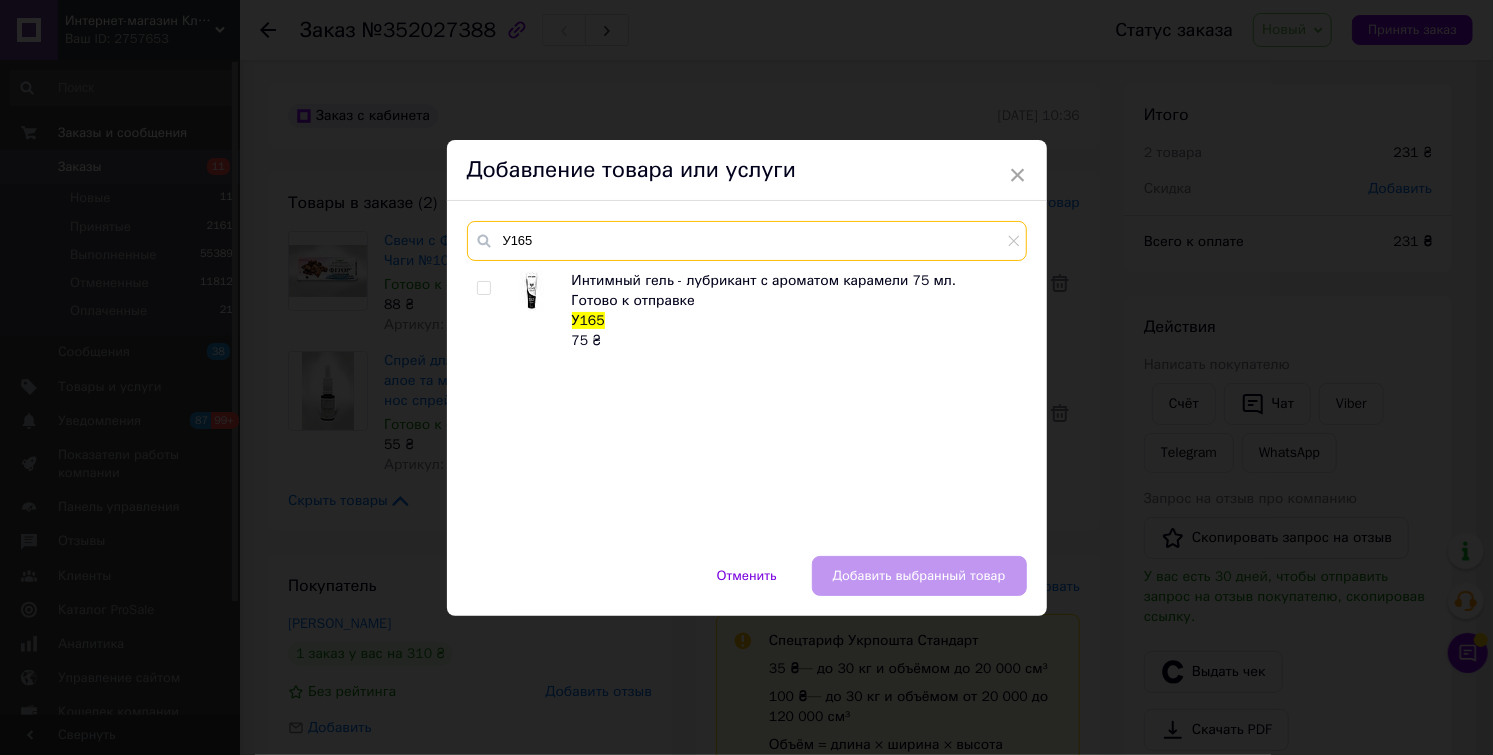 type on "У165" 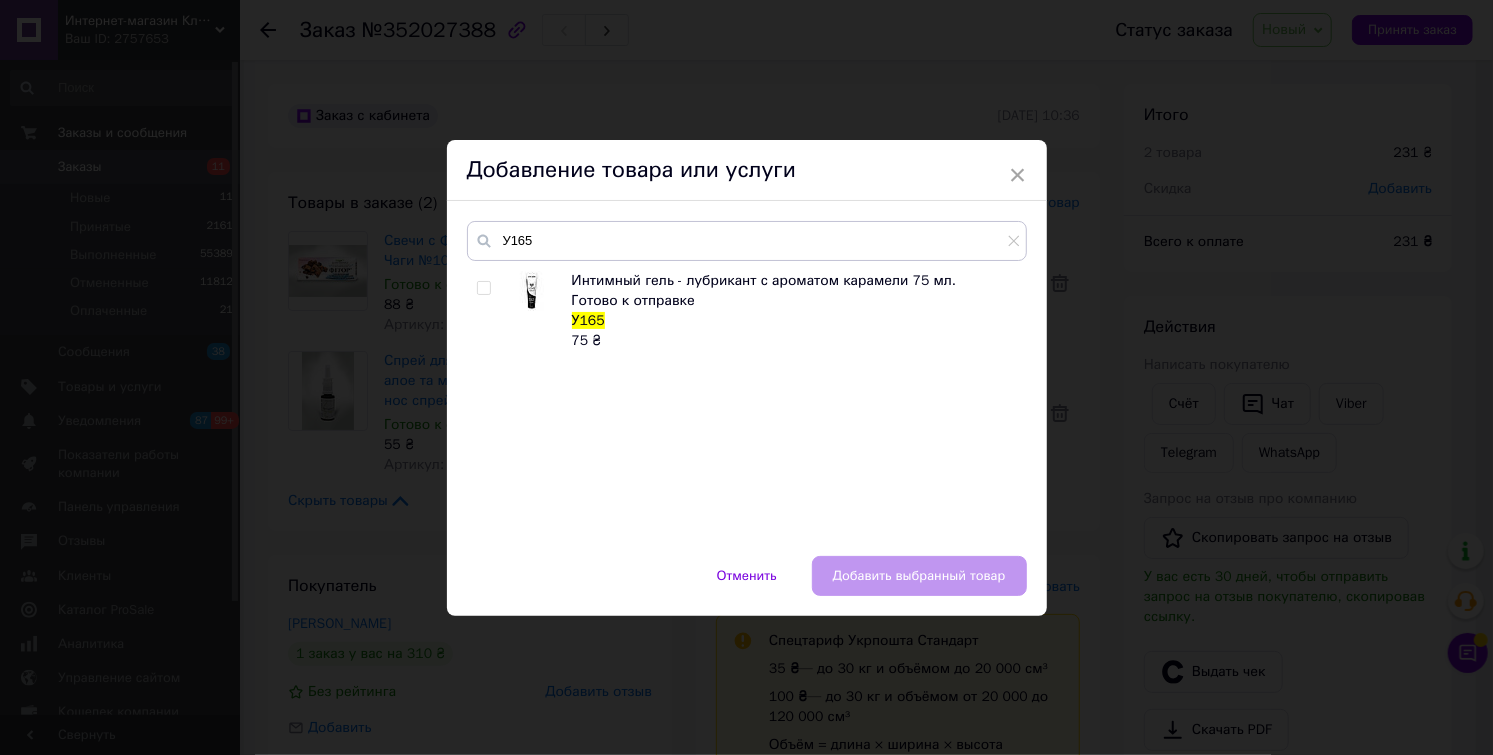 click at bounding box center (483, 288) 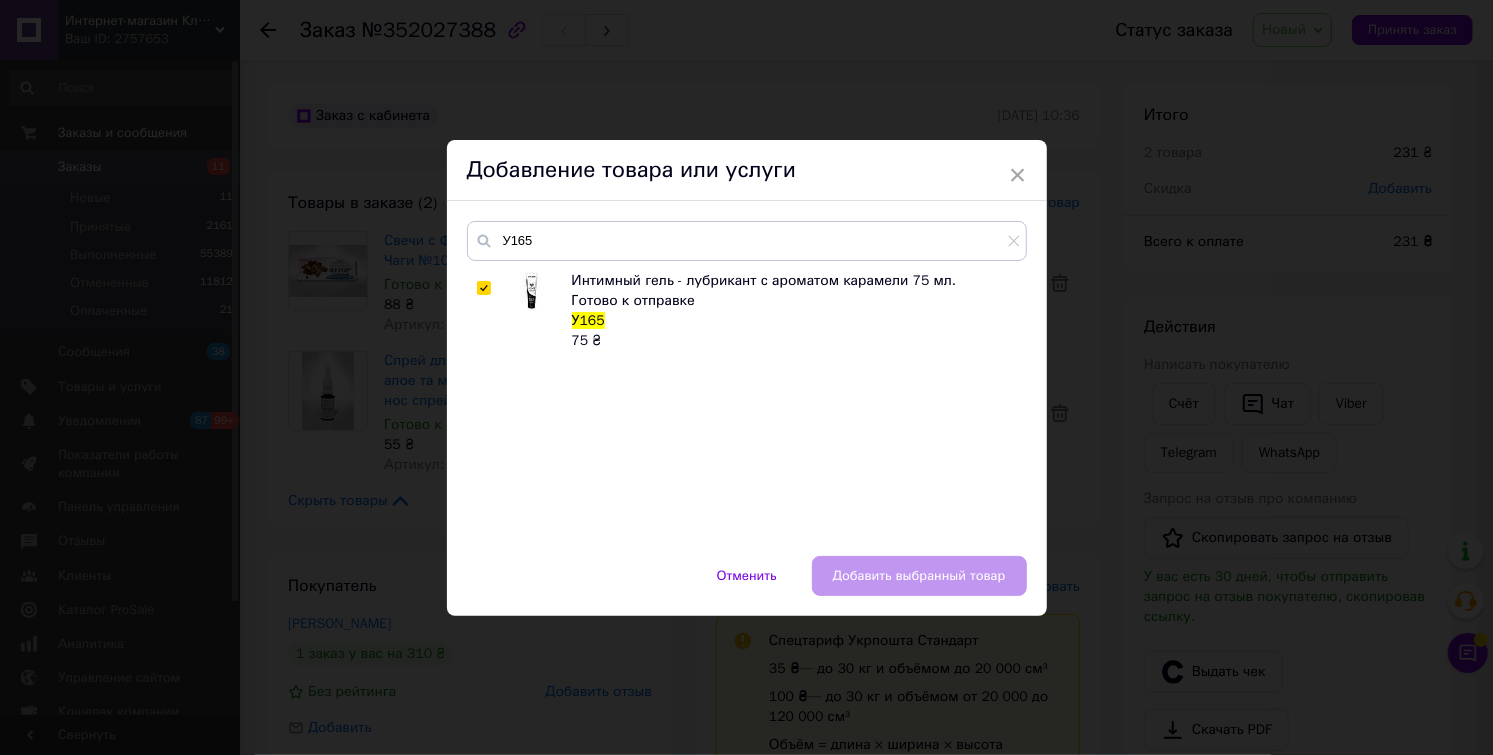 checkbox on "true" 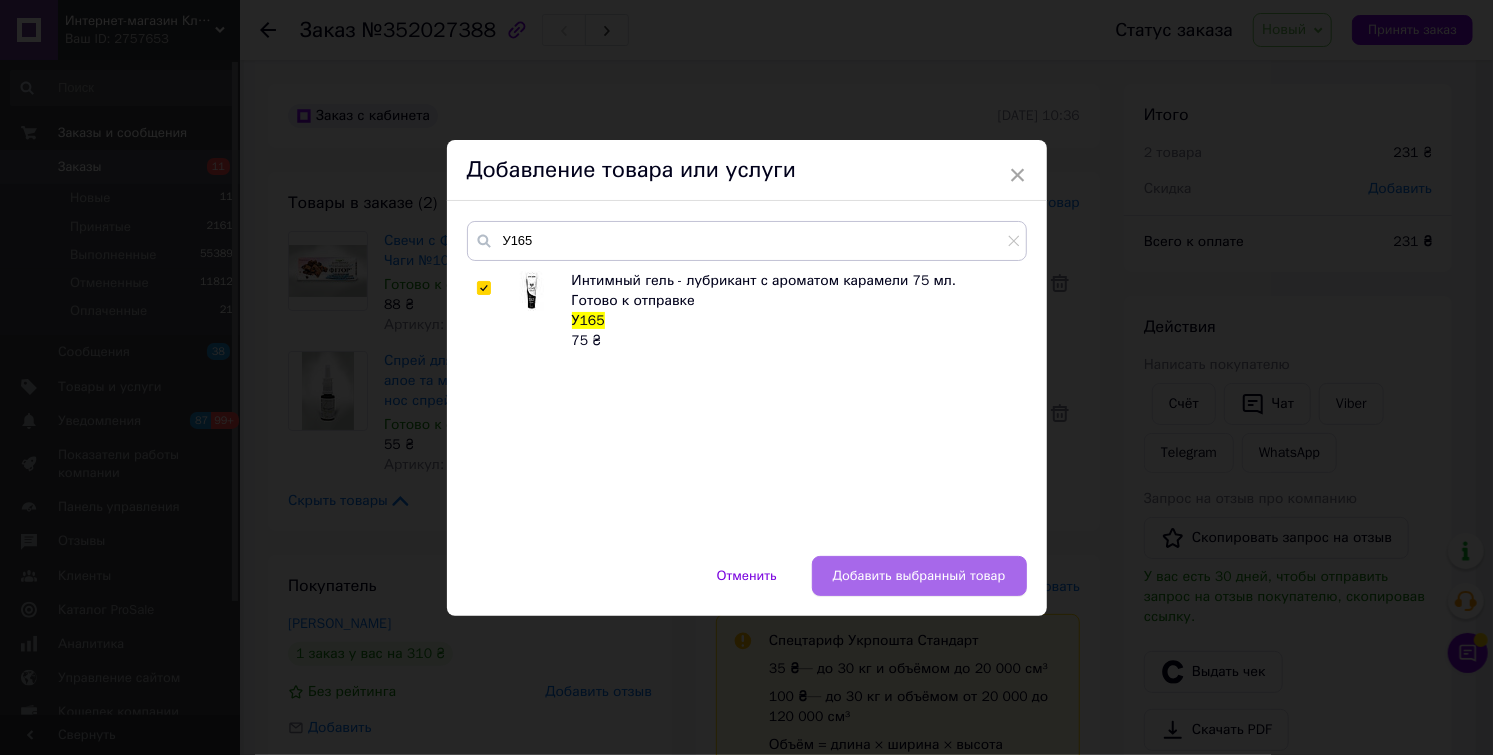 click on "Добавить выбранный товар" at bounding box center [919, 576] 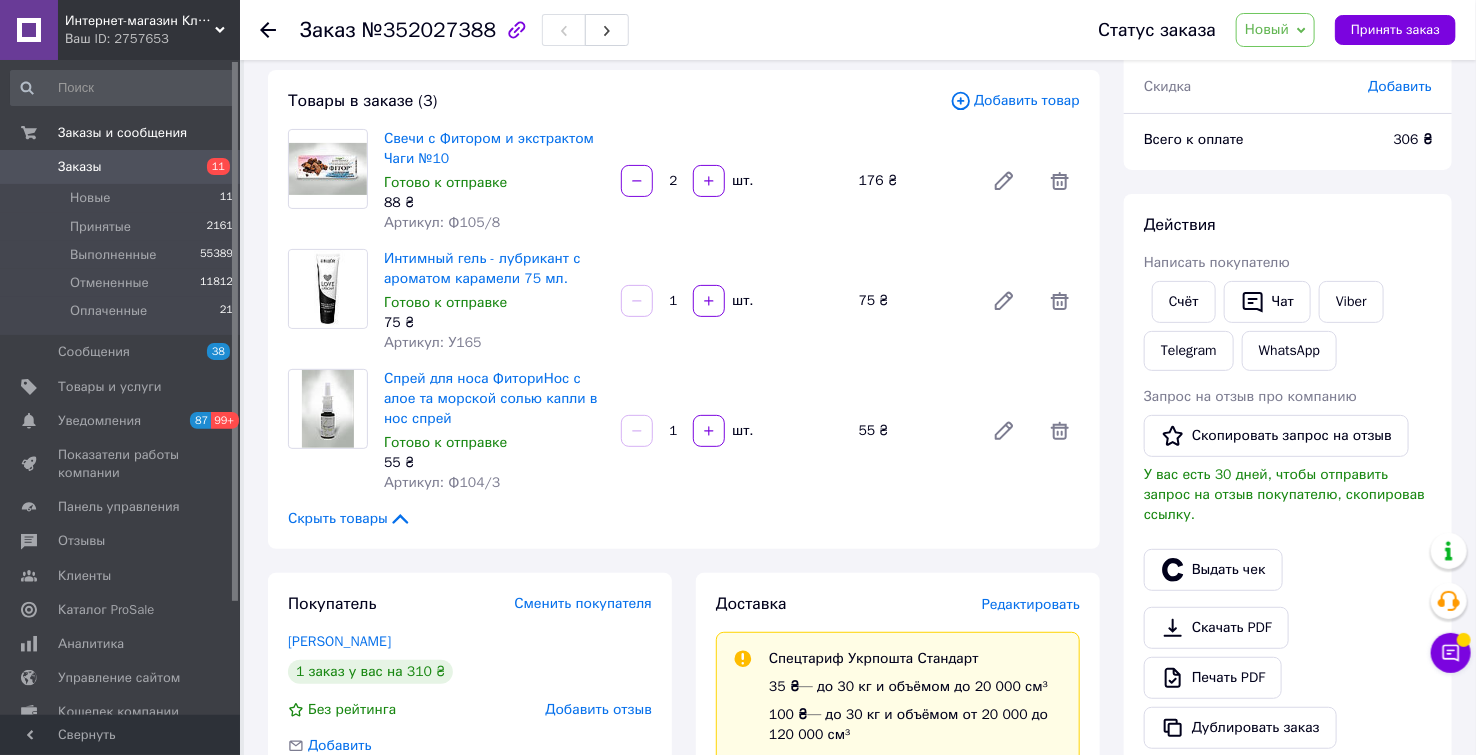 scroll, scrollTop: 222, scrollLeft: 0, axis: vertical 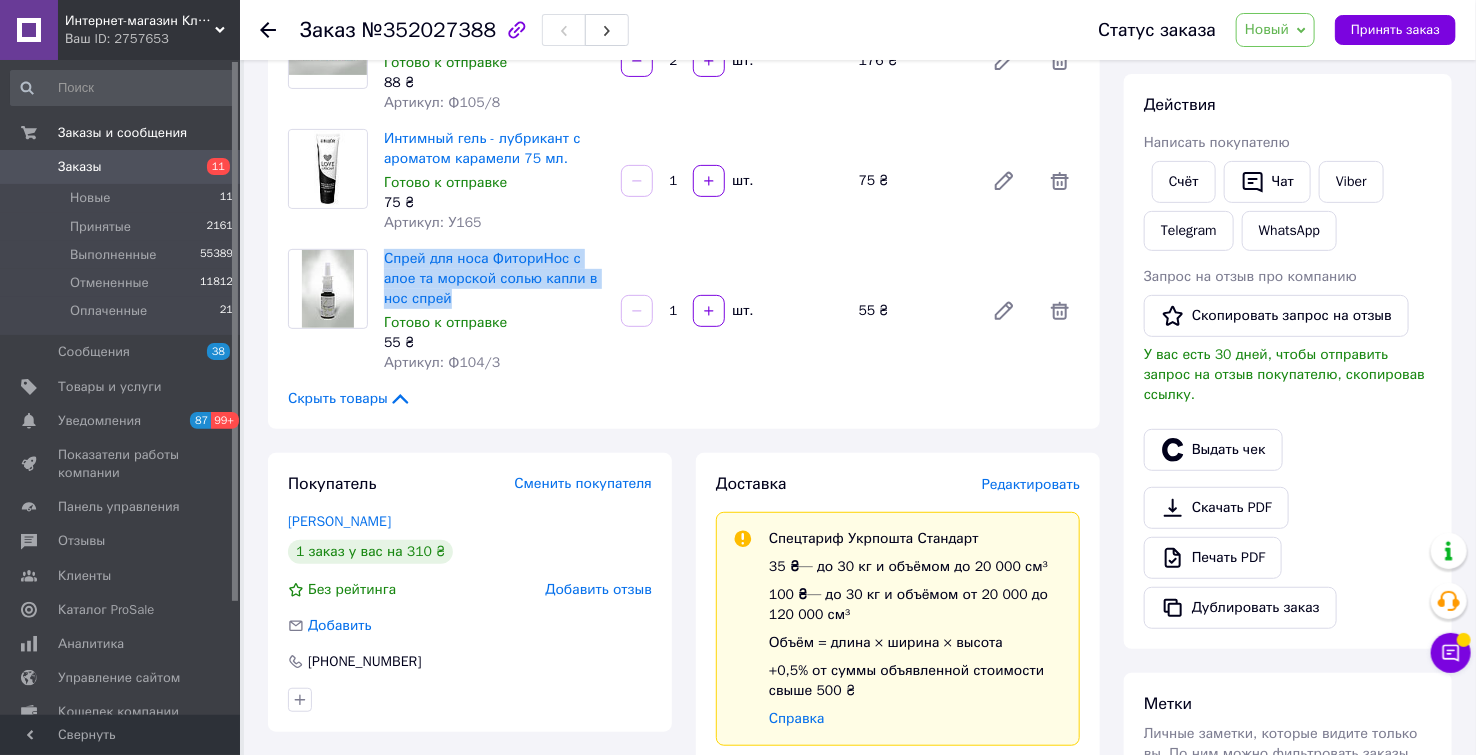 drag, startPoint x: 422, startPoint y: 300, endPoint x: 380, endPoint y: 248, distance: 66.8431 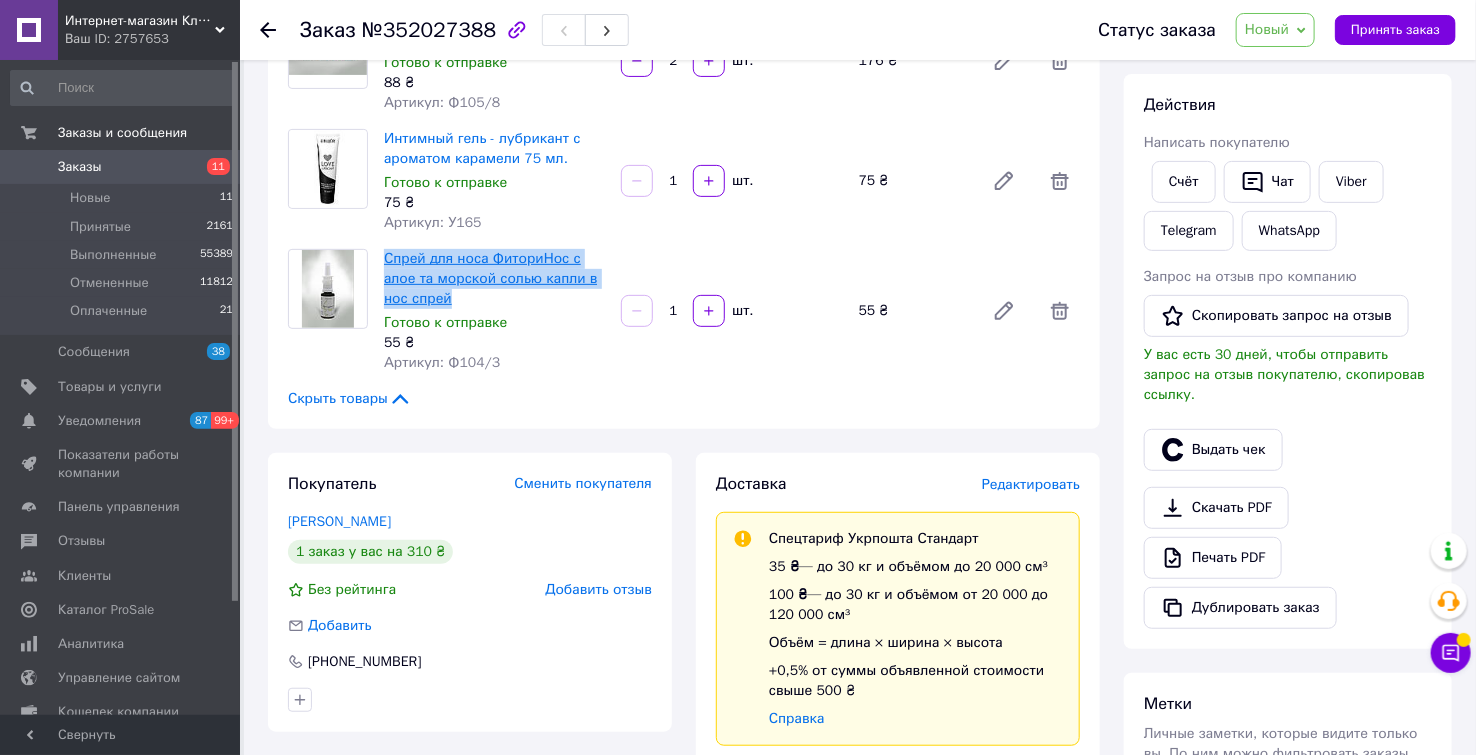 copy on "Спрей для носа ФиториНос с алое та морской солью капли в нос спрей" 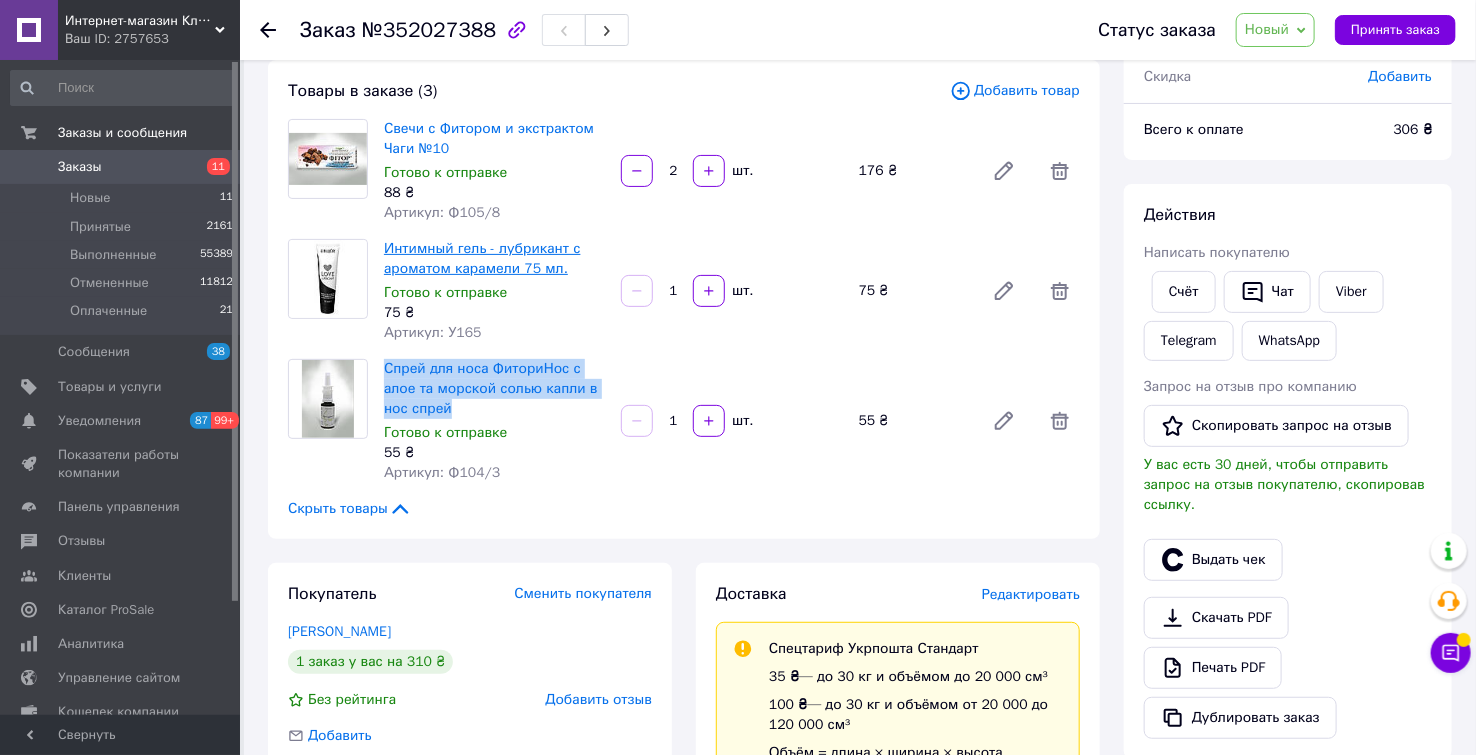 scroll, scrollTop: 0, scrollLeft: 0, axis: both 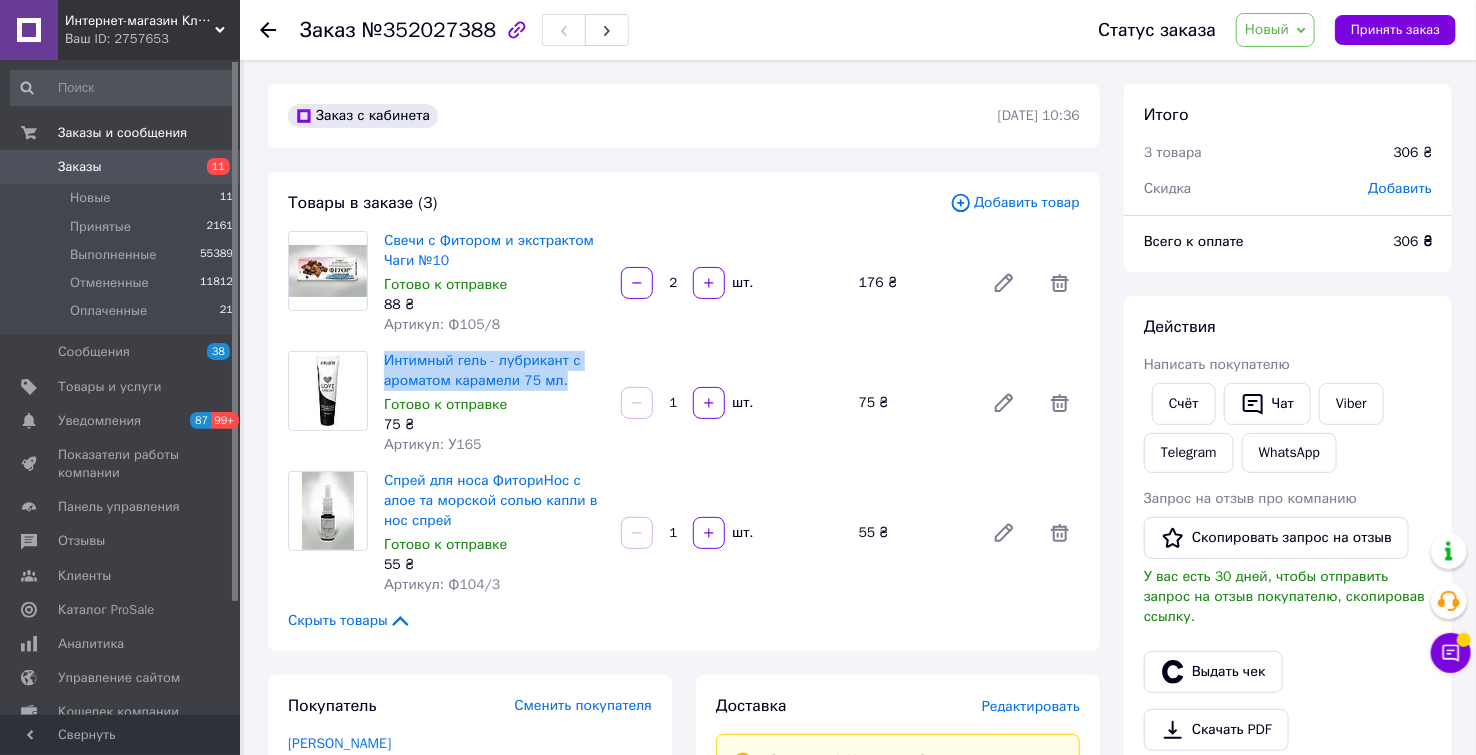 drag, startPoint x: 523, startPoint y: 374, endPoint x: 379, endPoint y: 358, distance: 144.88617 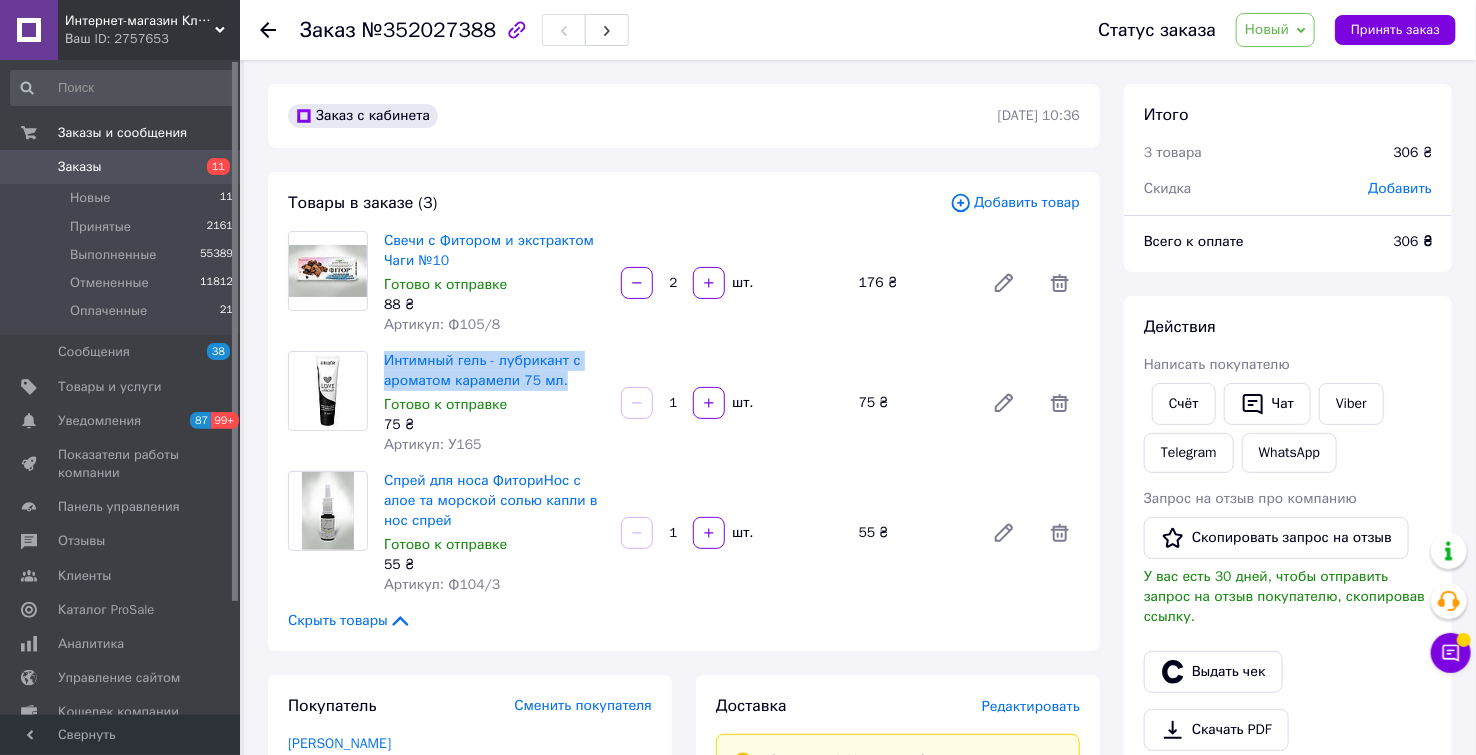 copy on "Интимный гель - лубрикант с ароматом карамели 75 мл." 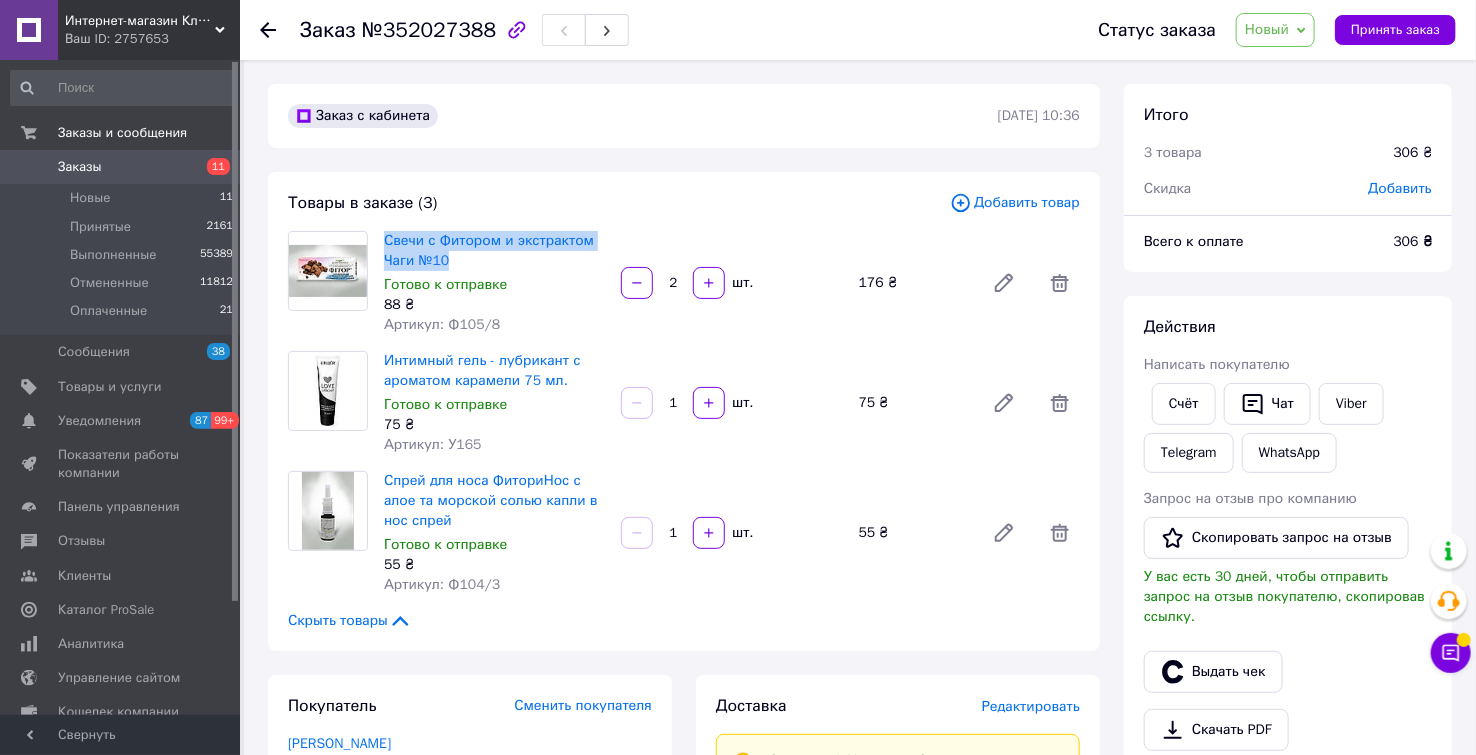 drag, startPoint x: 464, startPoint y: 262, endPoint x: 383, endPoint y: 232, distance: 86.37708 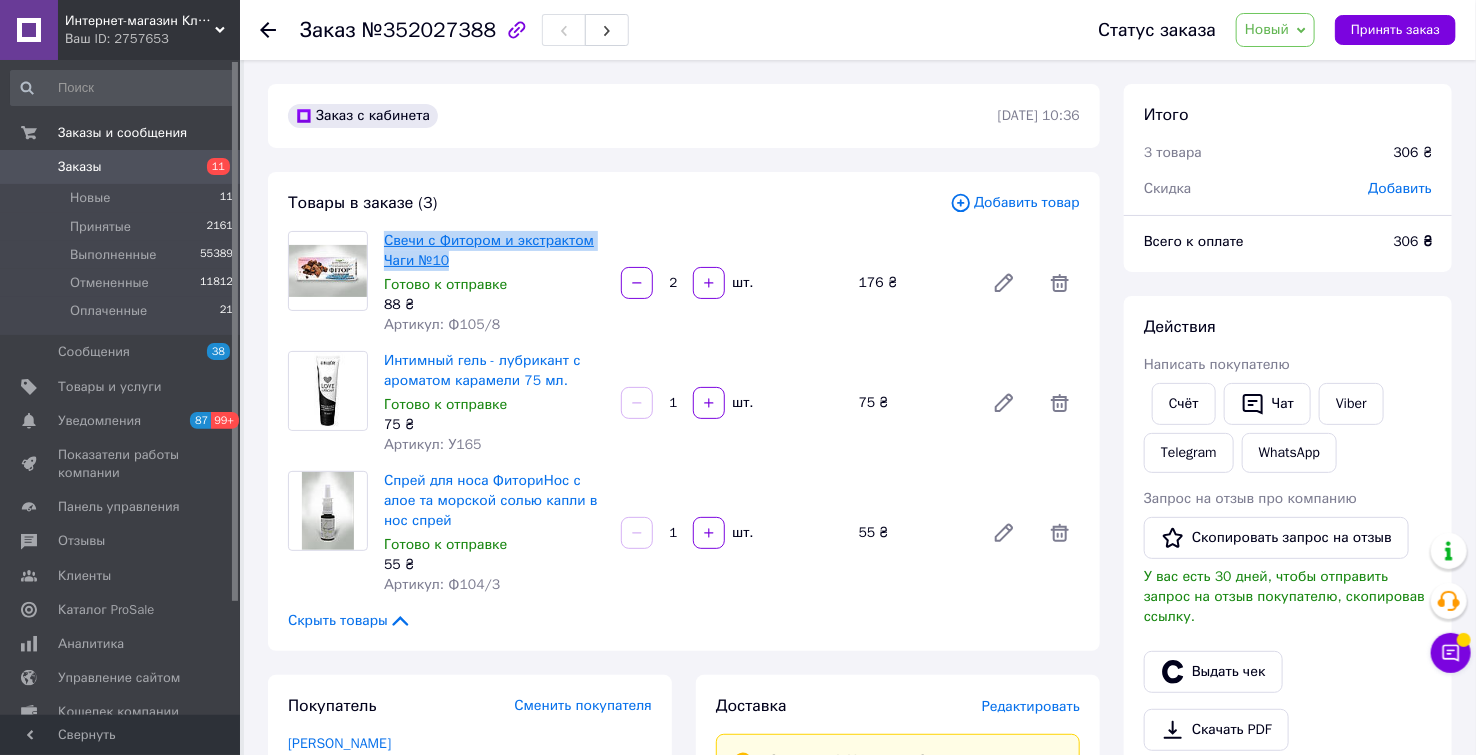 copy on "Свечи с Фитором и экстрактом Чаги №10" 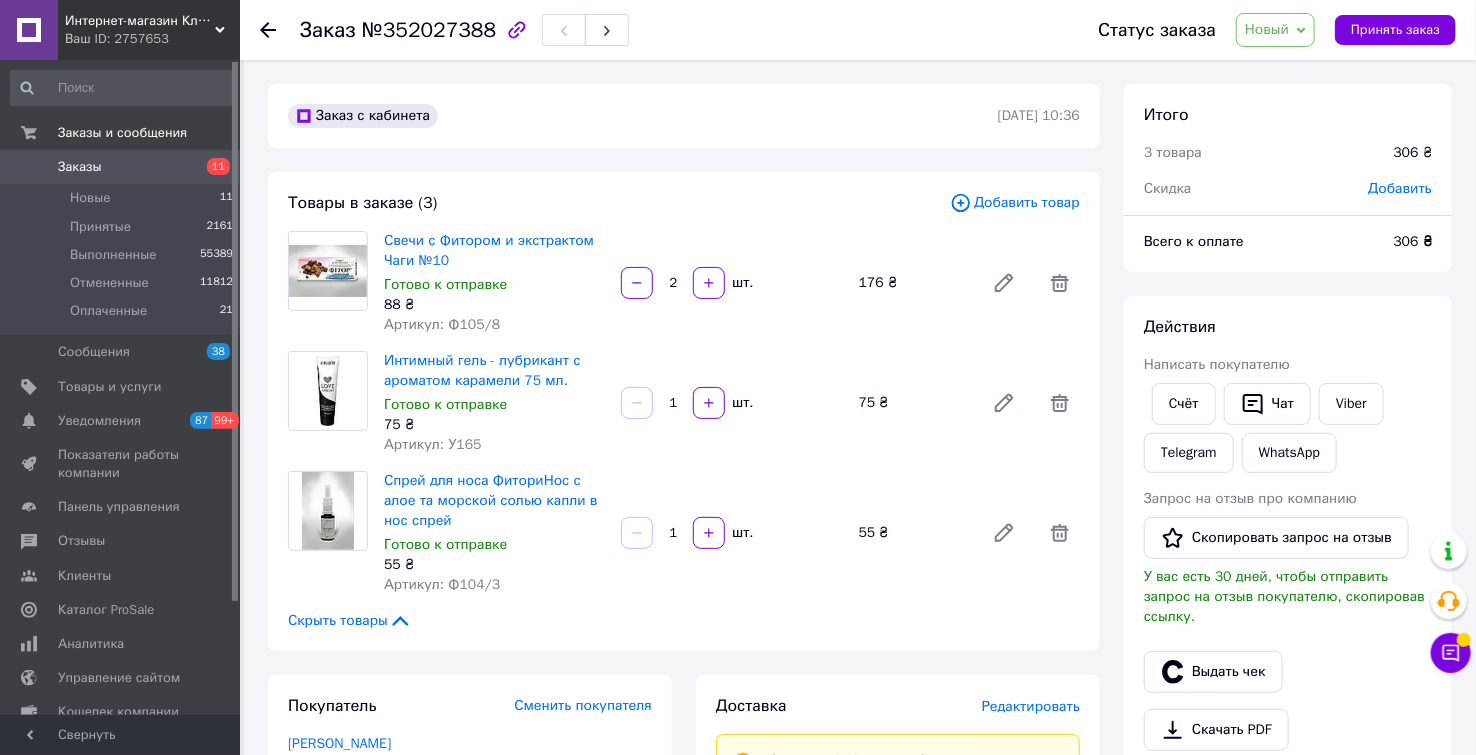 click 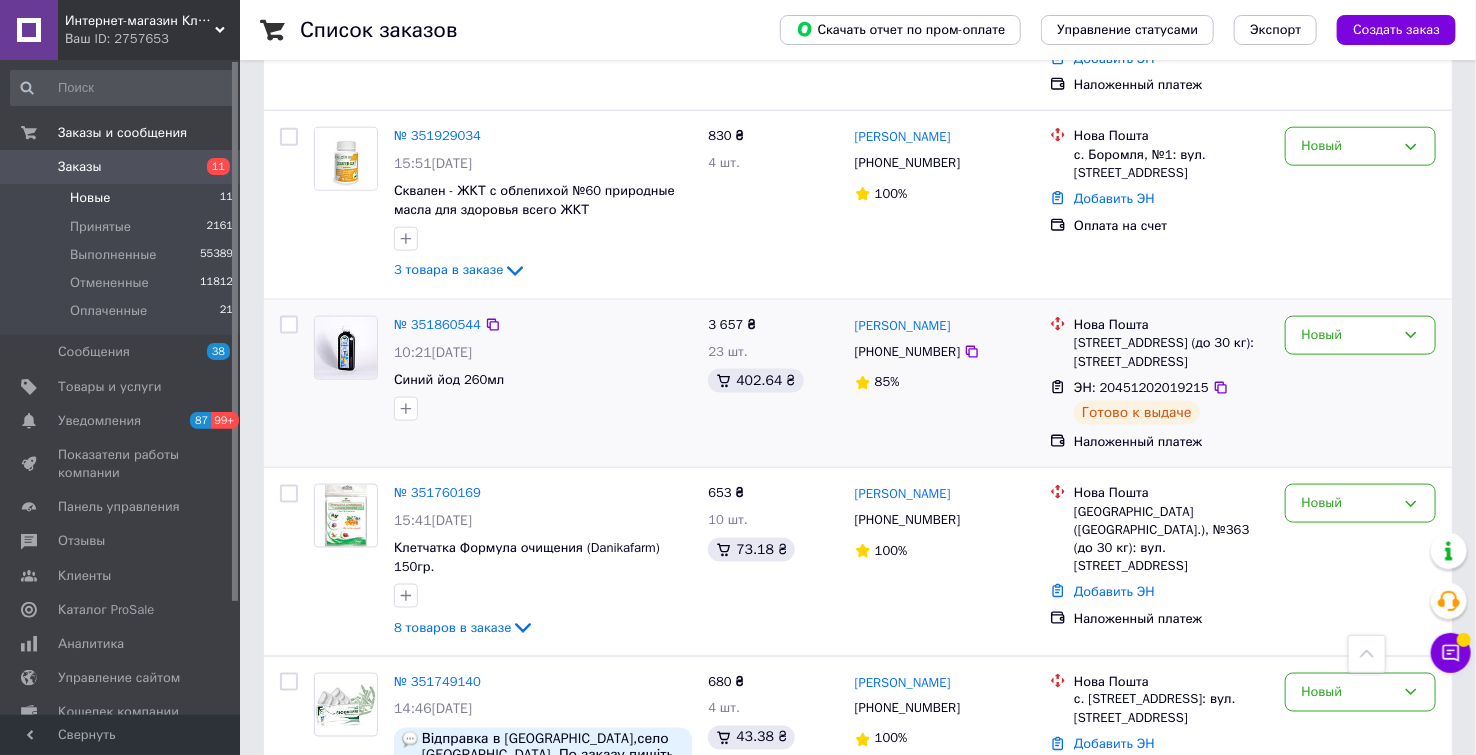 scroll, scrollTop: 1000, scrollLeft: 0, axis: vertical 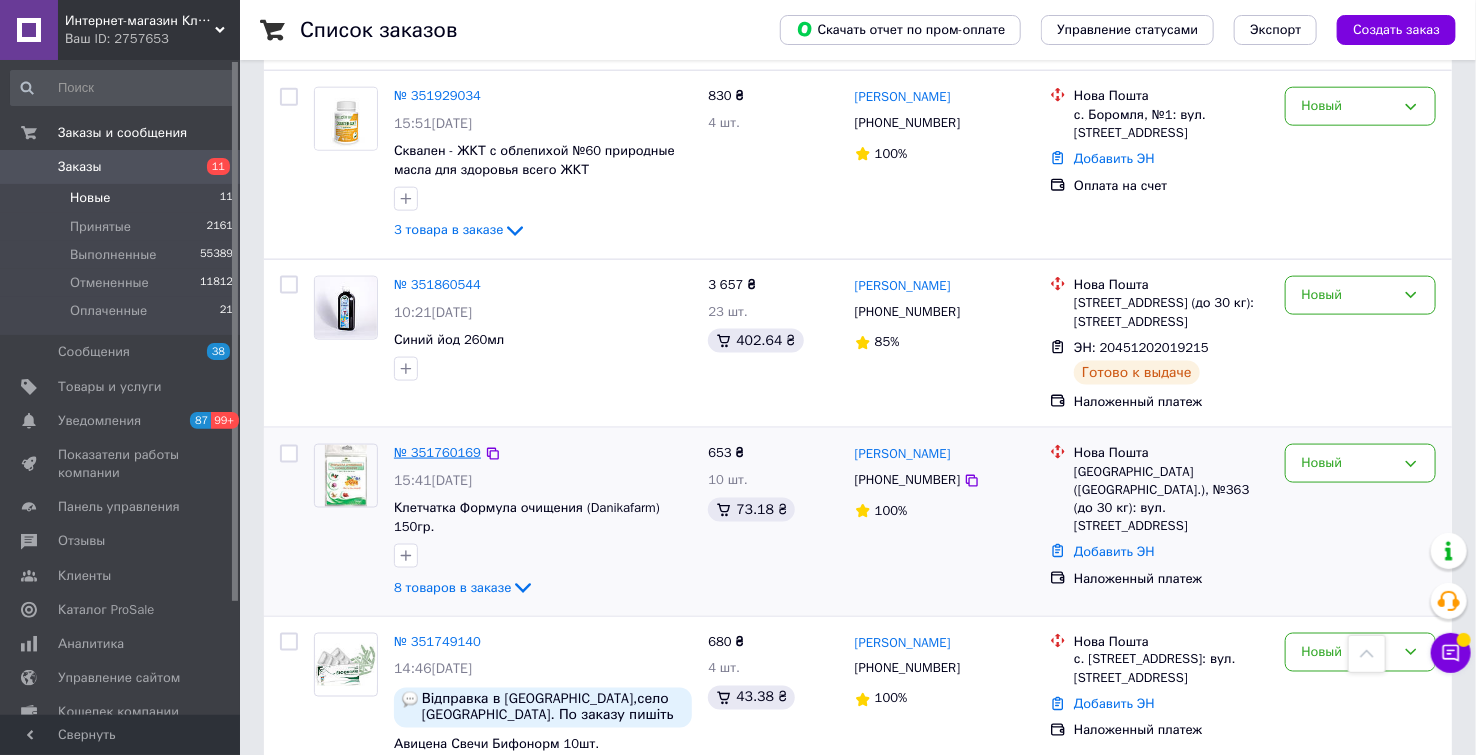 click on "№ 351760169" at bounding box center (437, 452) 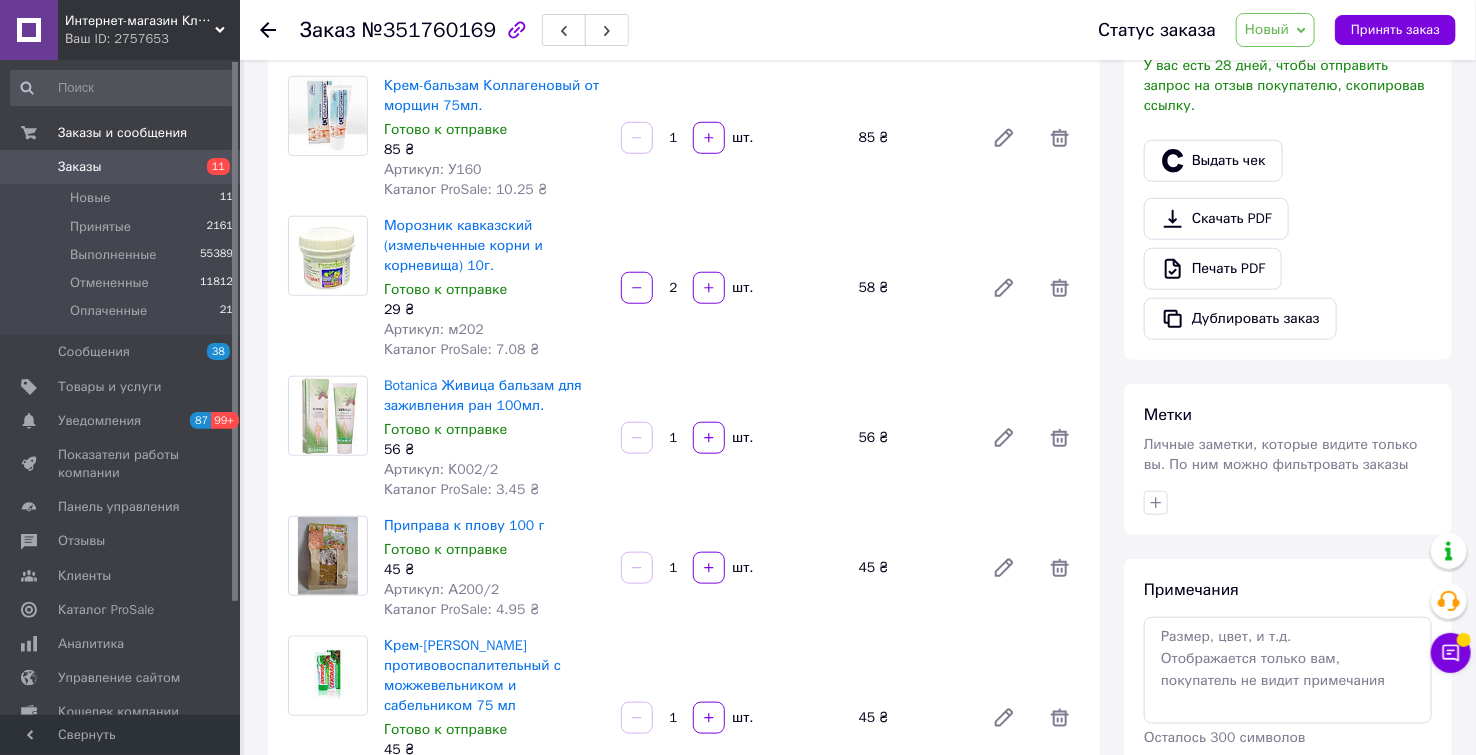 scroll, scrollTop: 555, scrollLeft: 0, axis: vertical 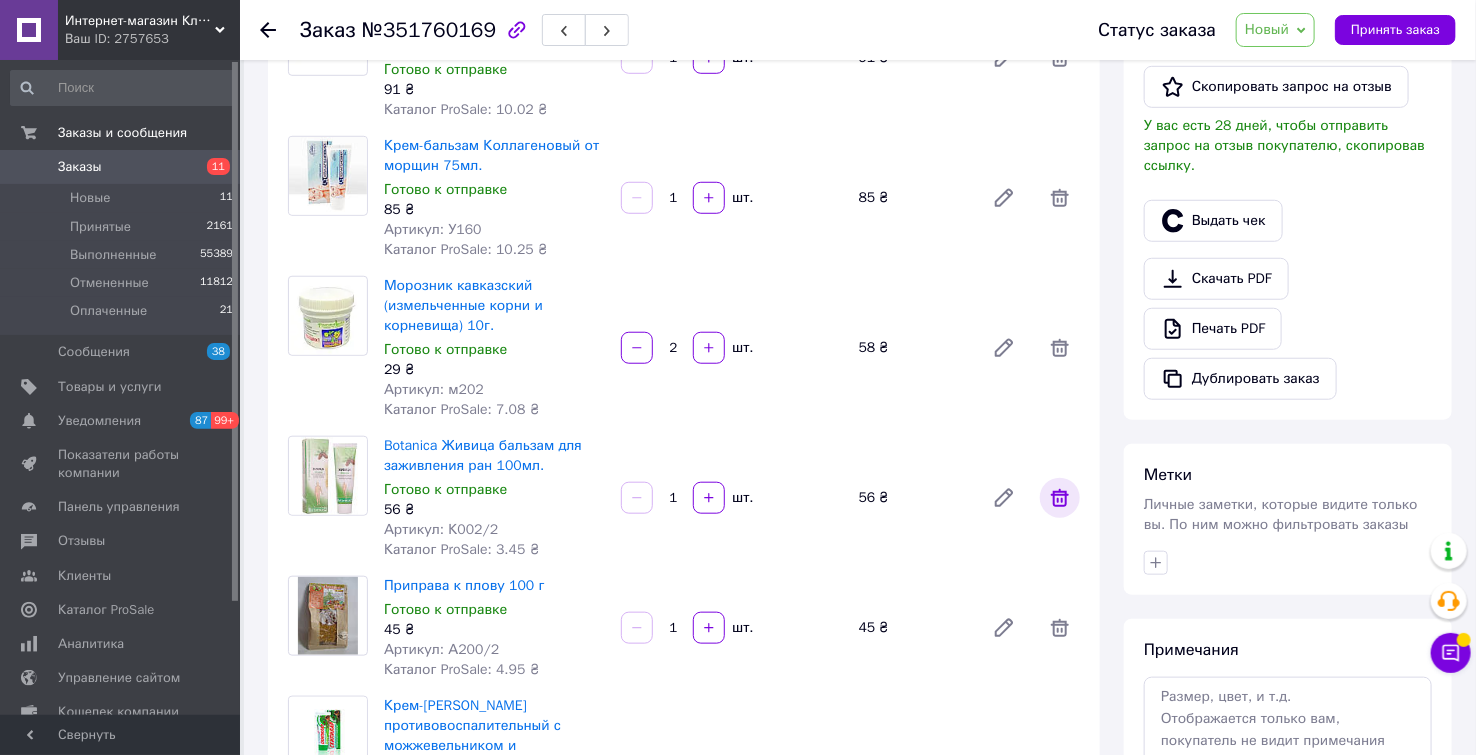 click 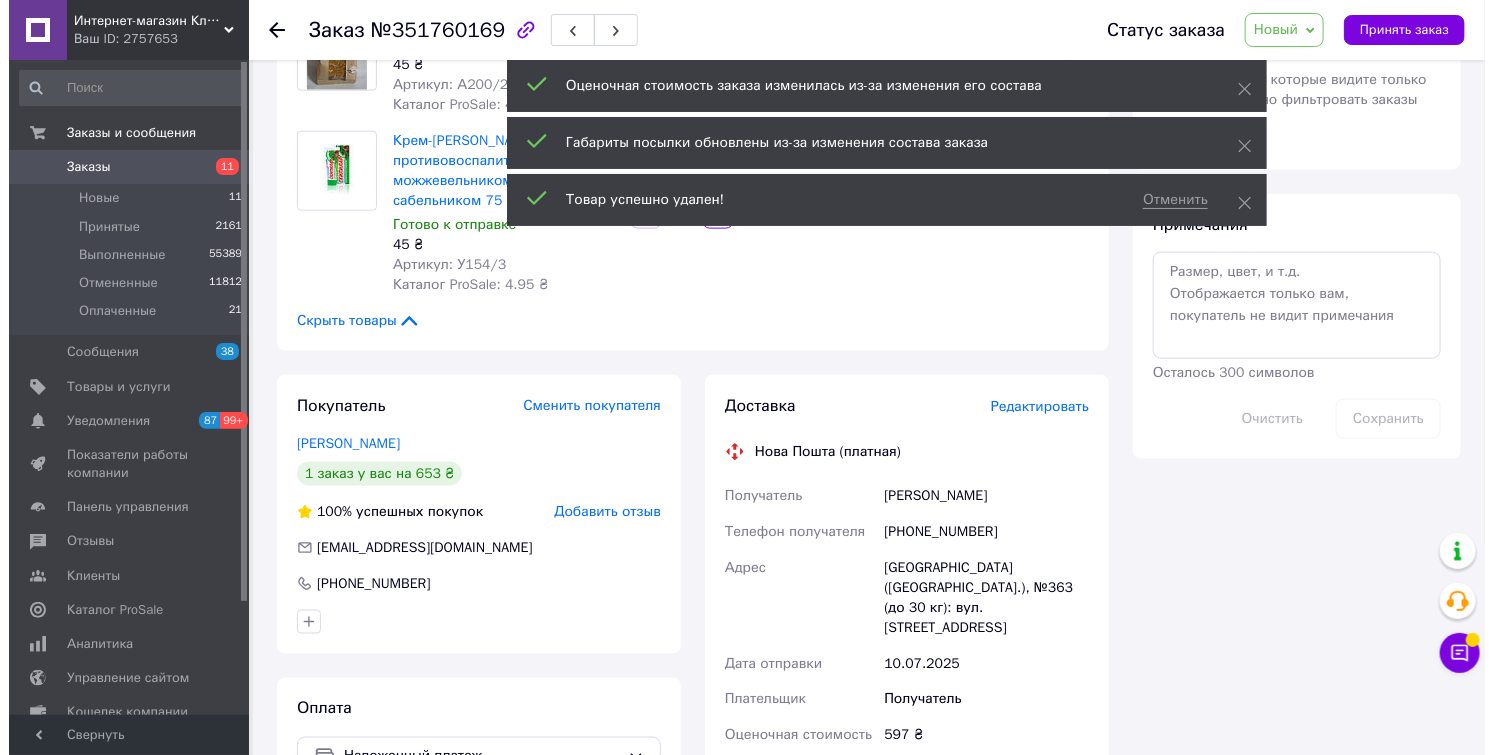 scroll, scrollTop: 1000, scrollLeft: 0, axis: vertical 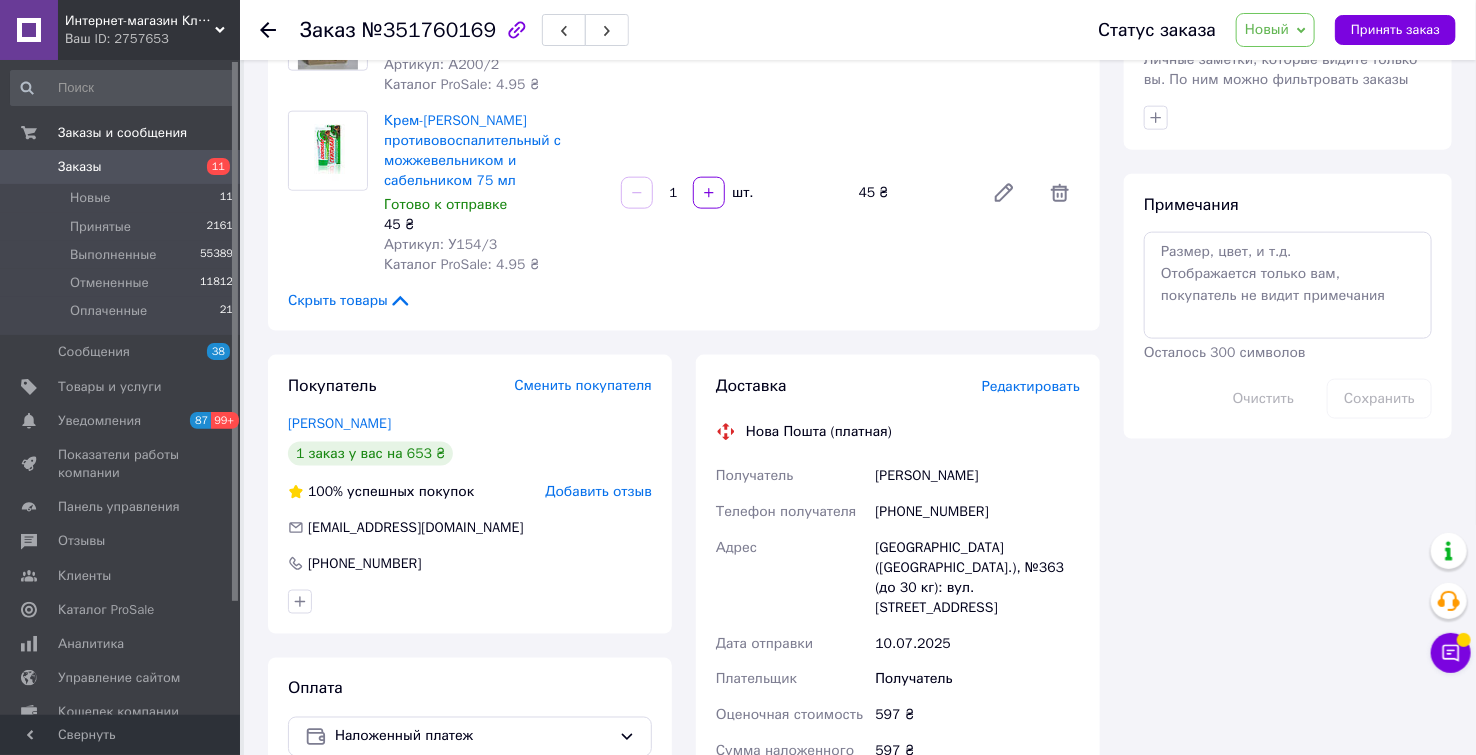 click on "Редактировать" at bounding box center (1031, 386) 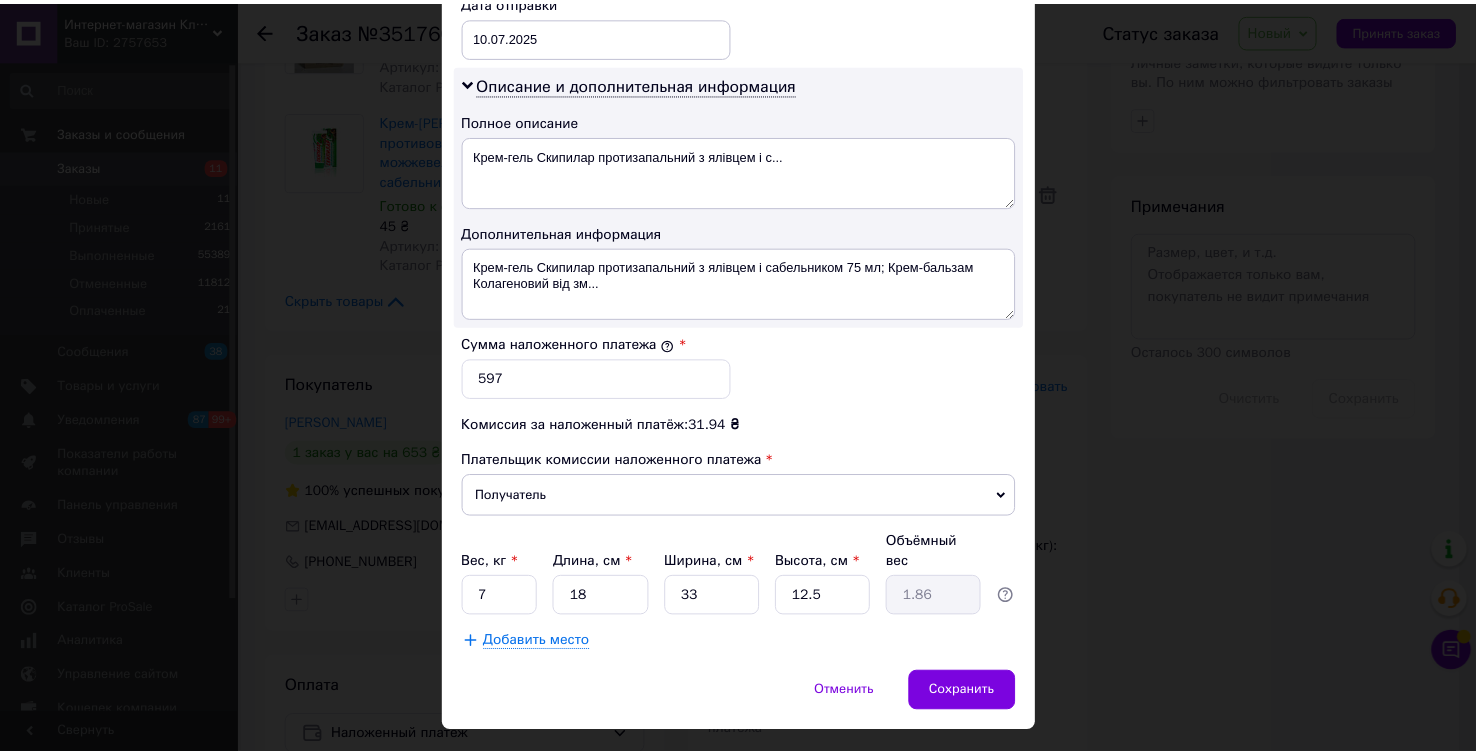 scroll, scrollTop: 991, scrollLeft: 0, axis: vertical 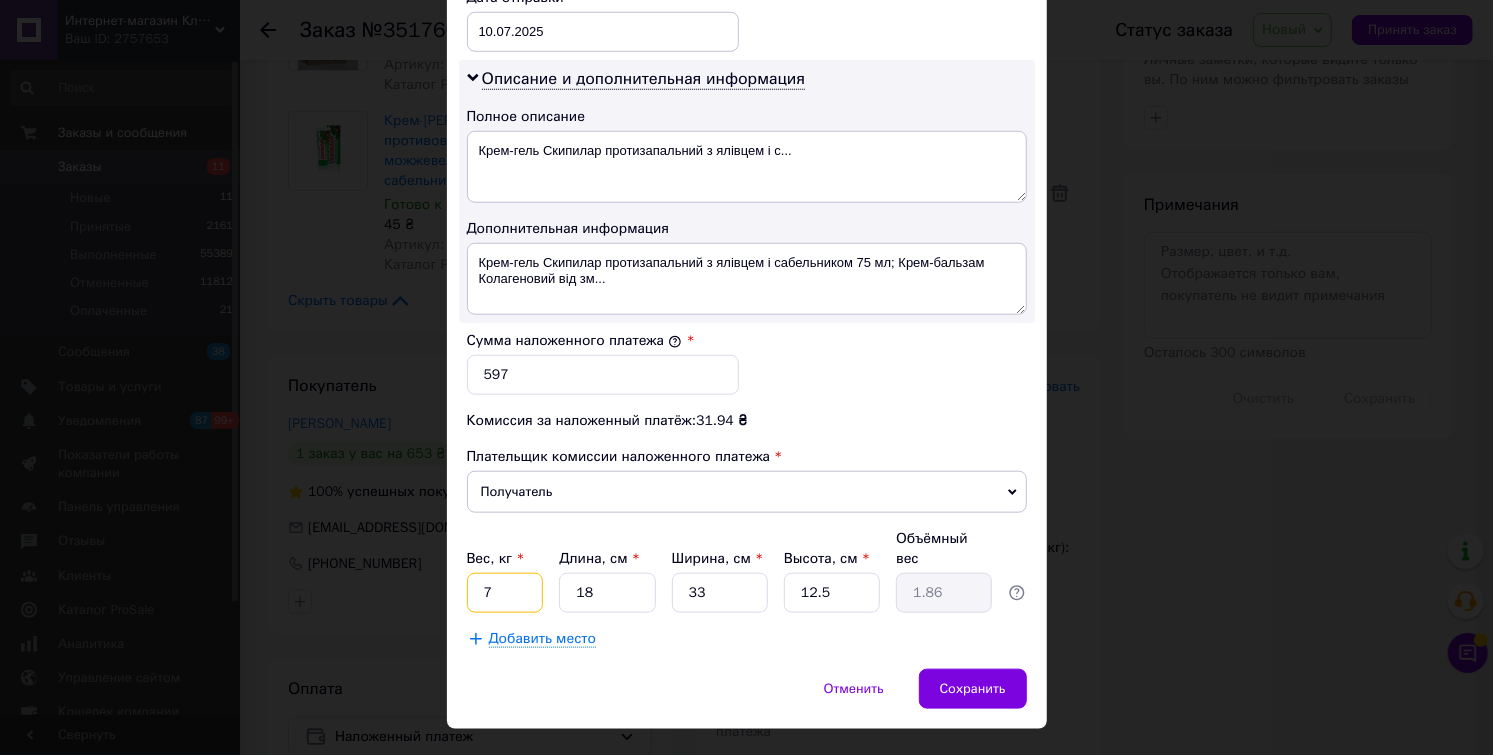 click on "7" at bounding box center [505, 593] 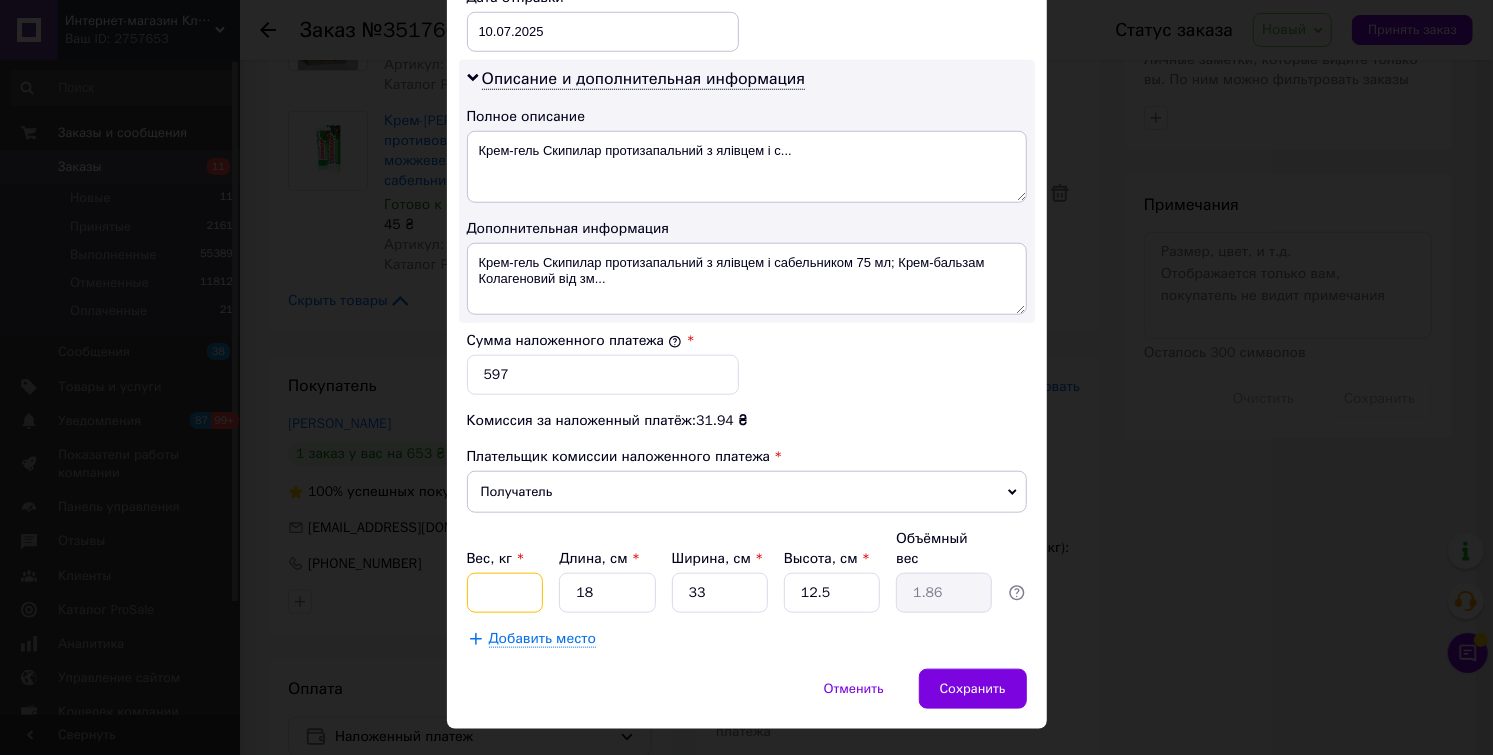 type 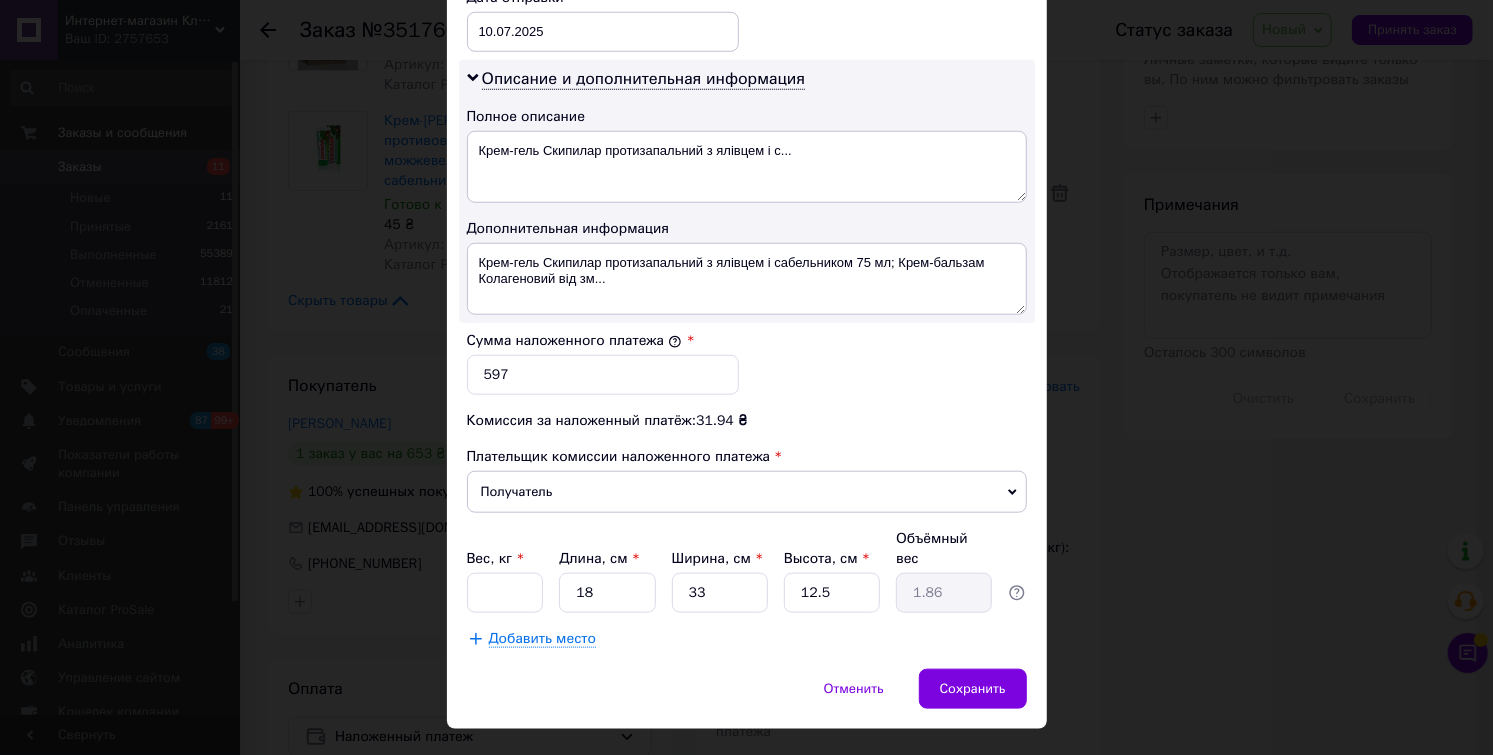 click on "× Редактирование доставки Способ доставки Нова Пошта (платная) Плательщик Получатель Отправитель Фамилия получателя [PERSON_NAME] Имя получателя [PERSON_NAME] Отчество получателя Телефон получателя [PHONE_NUMBER] Тип доставки В отделении Курьером В почтомате Город г. [GEOGRAPHIC_DATA] ([GEOGRAPHIC_DATA].) Отделение №363 (до 30 кг): [STREET_ADDRESS] Место отправки м. [GEOGRAPHIC_DATA] ([GEOGRAPHIC_DATA].): №306 (до 30 кг): вул. [PERSON_NAME], 18 Нет совпадений. Попробуйте изменить условия поиска Добавить еще место отправки Тип посылки Груз Документы Номер упаковки (не обязательно) Оценочная стоимость 597 Дата отправки <" at bounding box center [746, 377] 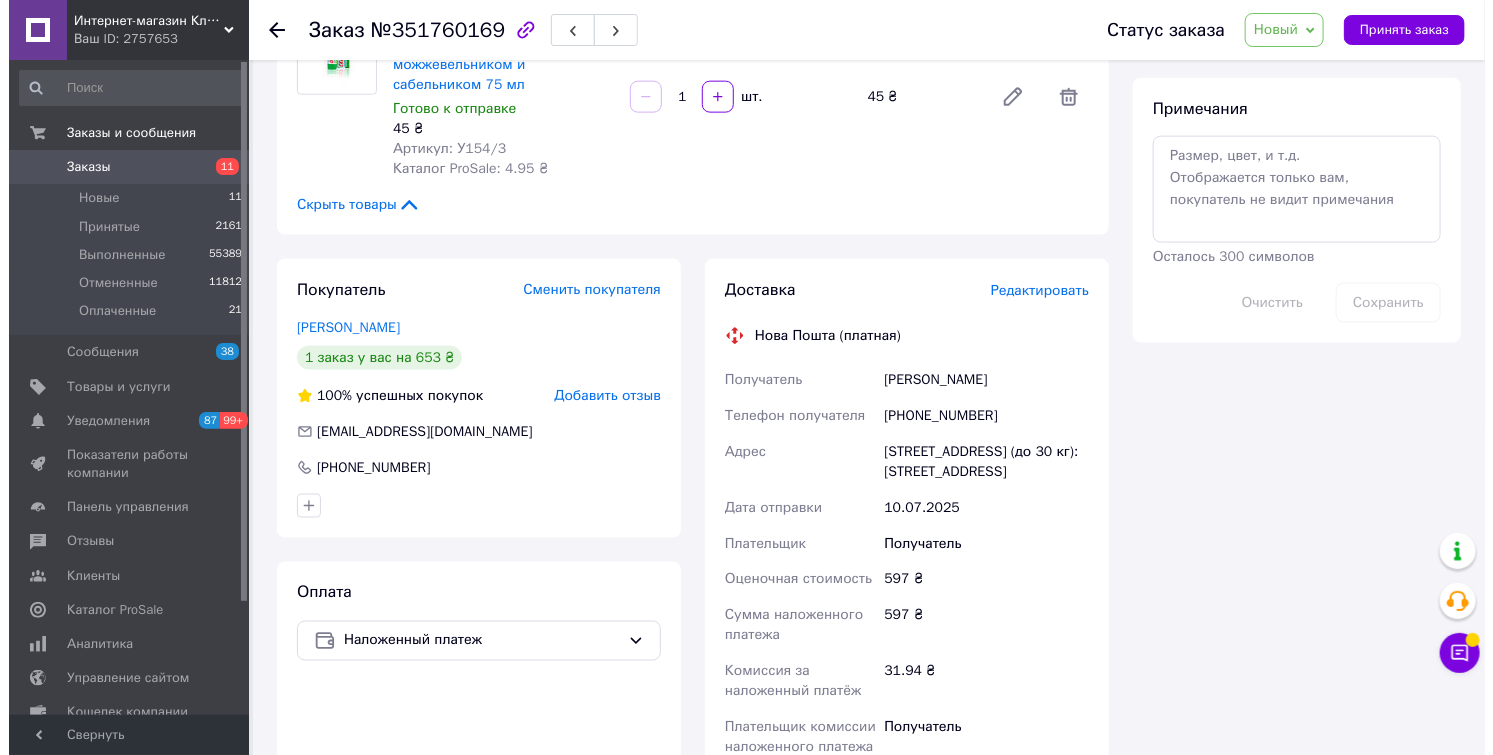 scroll, scrollTop: 1111, scrollLeft: 0, axis: vertical 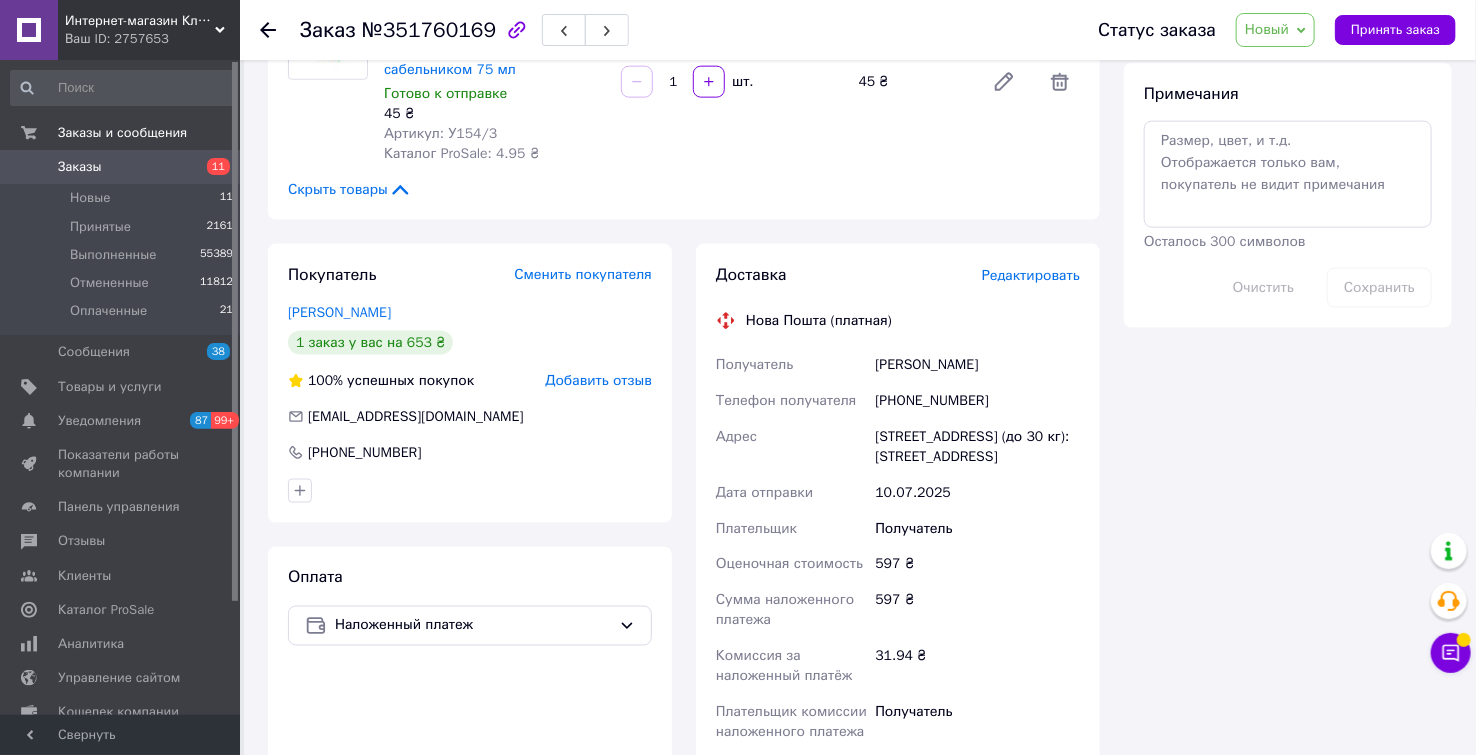 click on "Редактировать" at bounding box center (1031, 275) 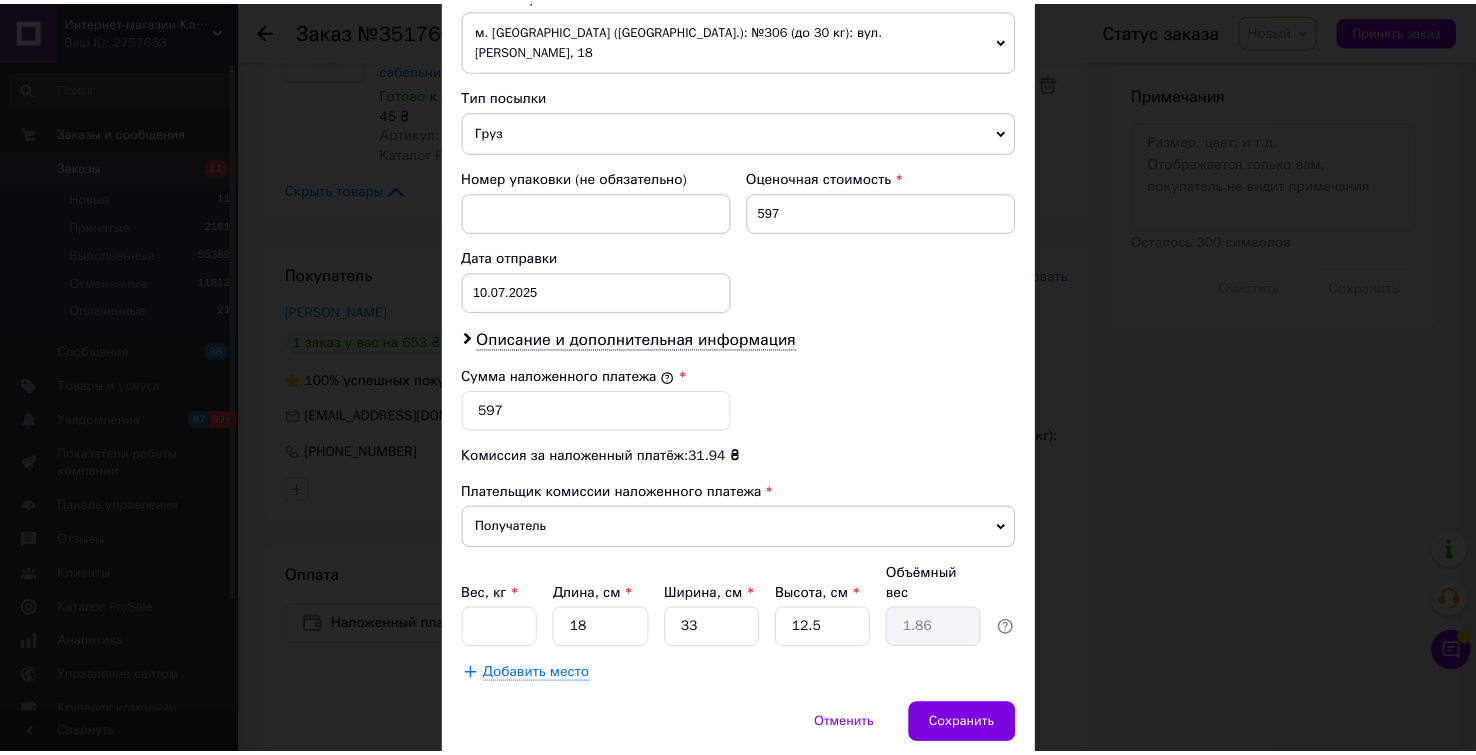 scroll, scrollTop: 768, scrollLeft: 0, axis: vertical 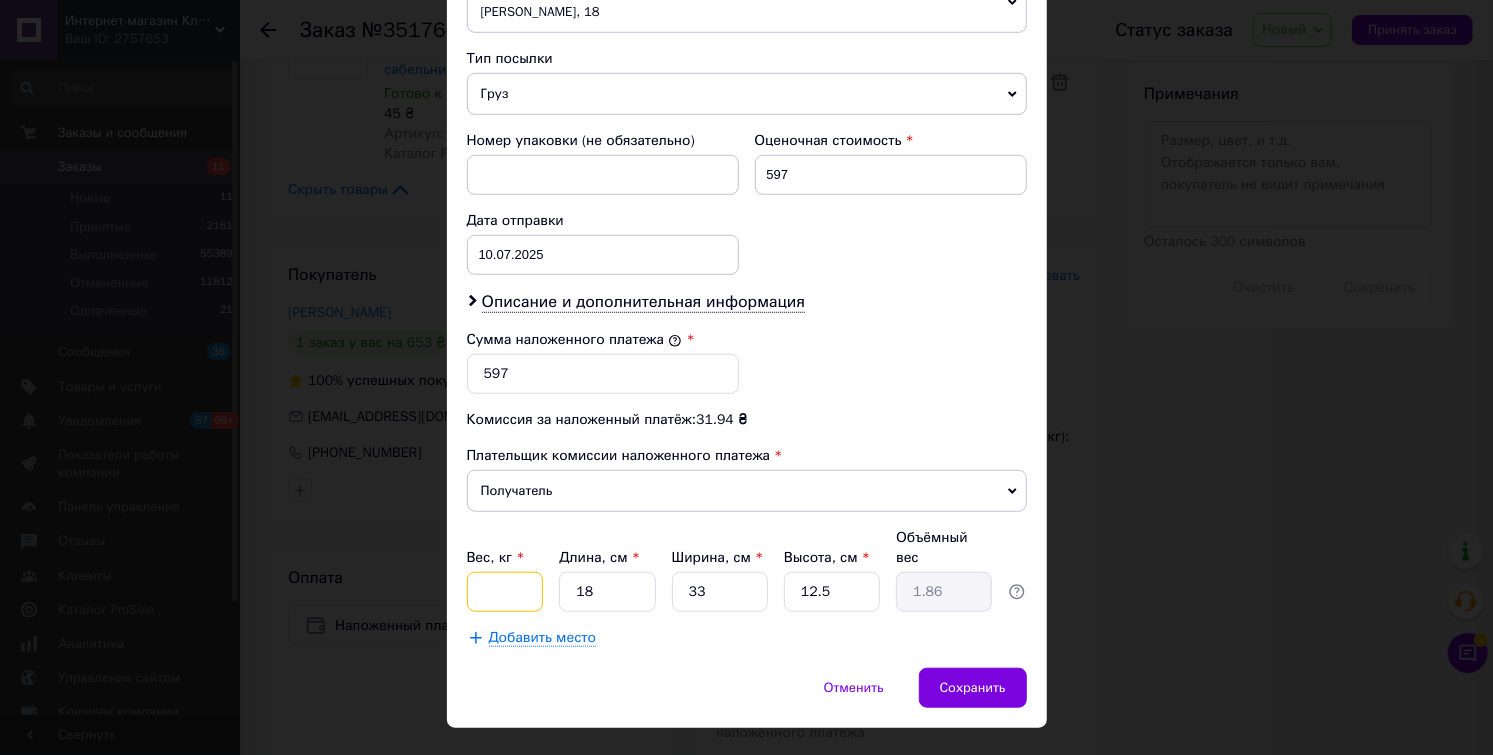 click on "Вес, кг   *" at bounding box center [505, 592] 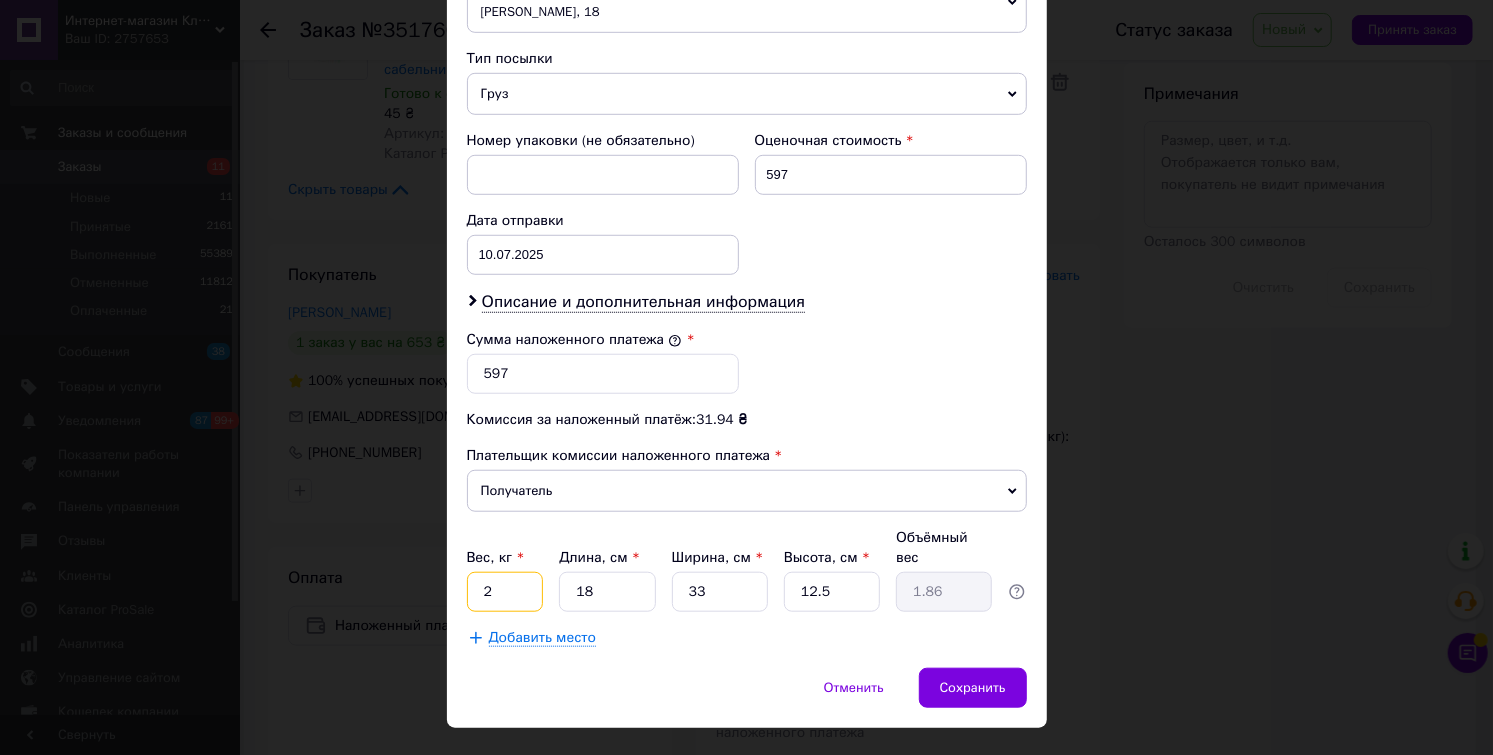 type on "2" 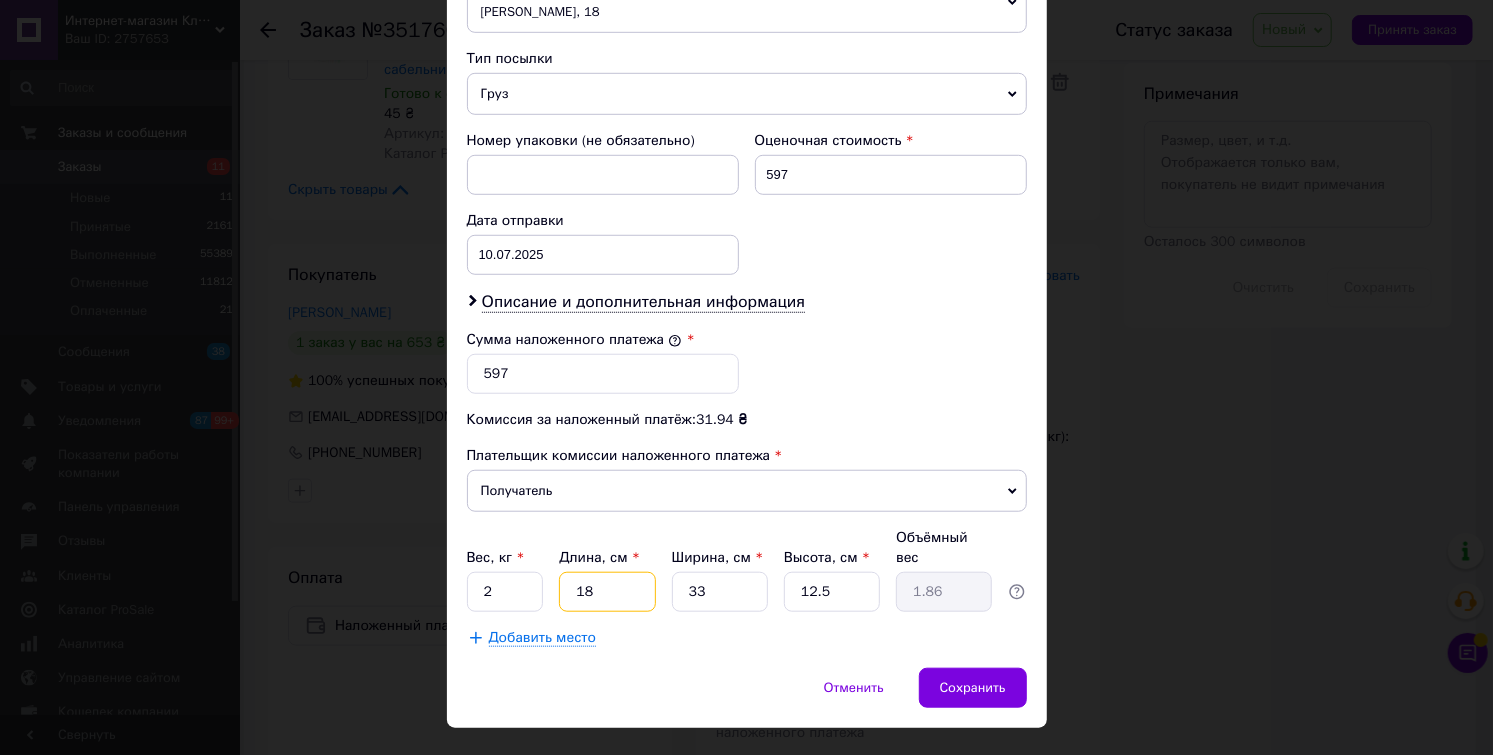 click on "18" at bounding box center [607, 592] 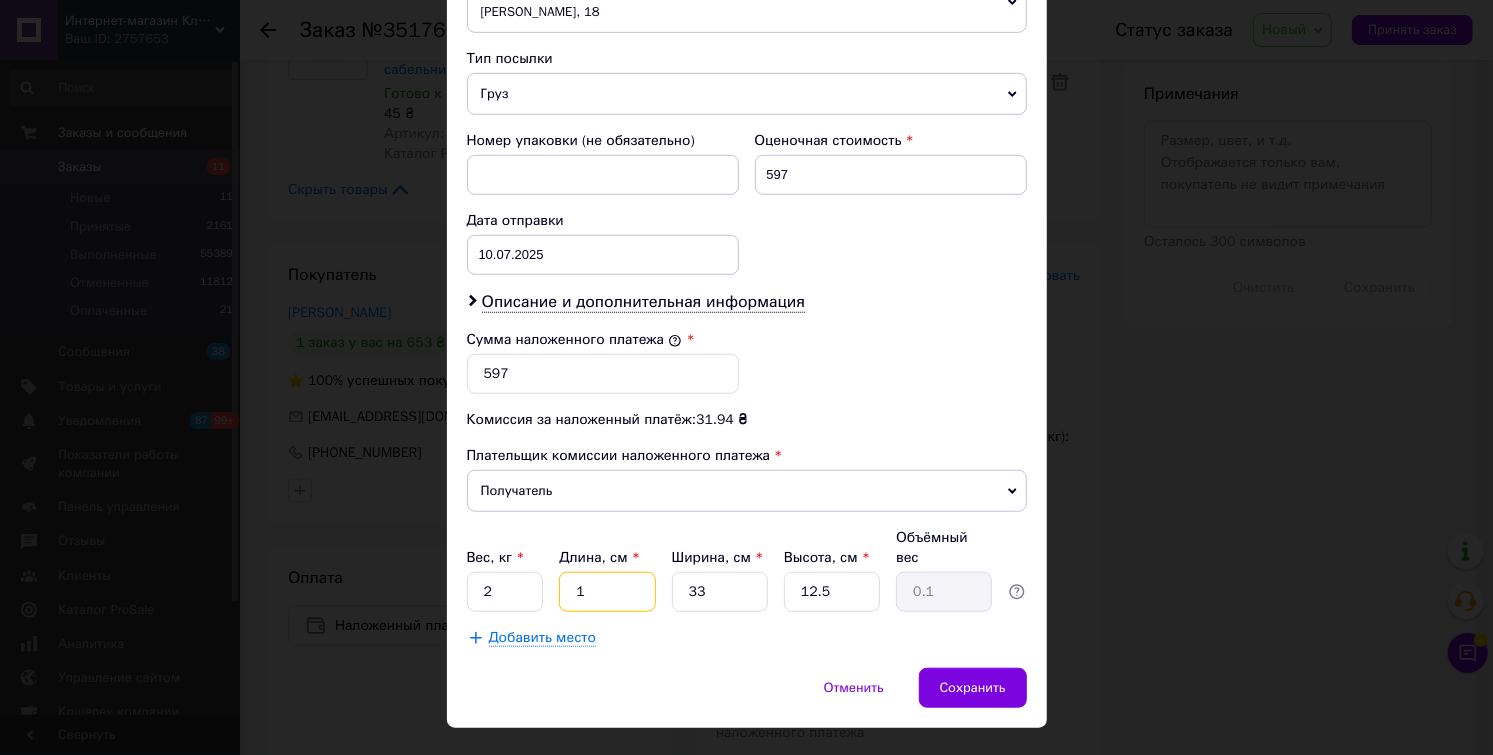 type on "10" 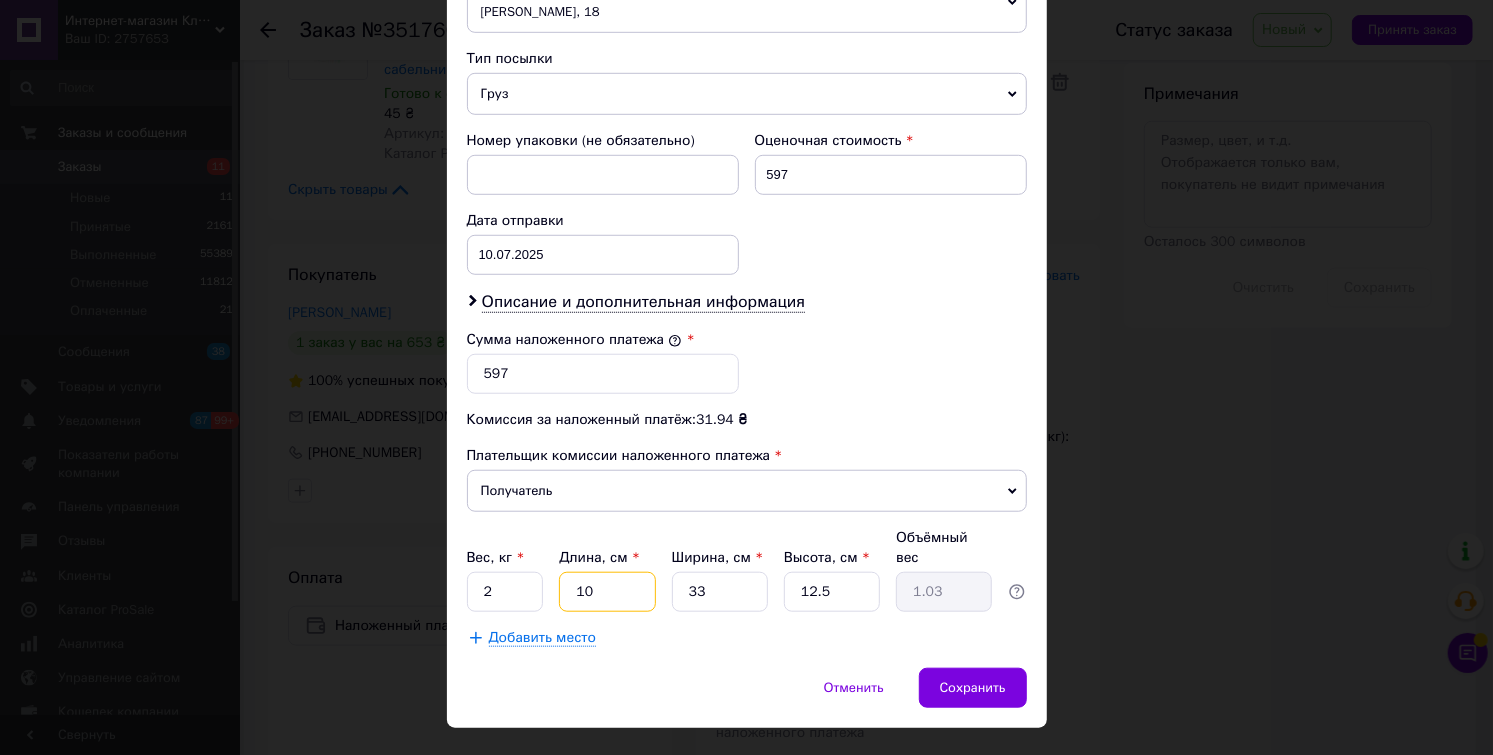 type on "10" 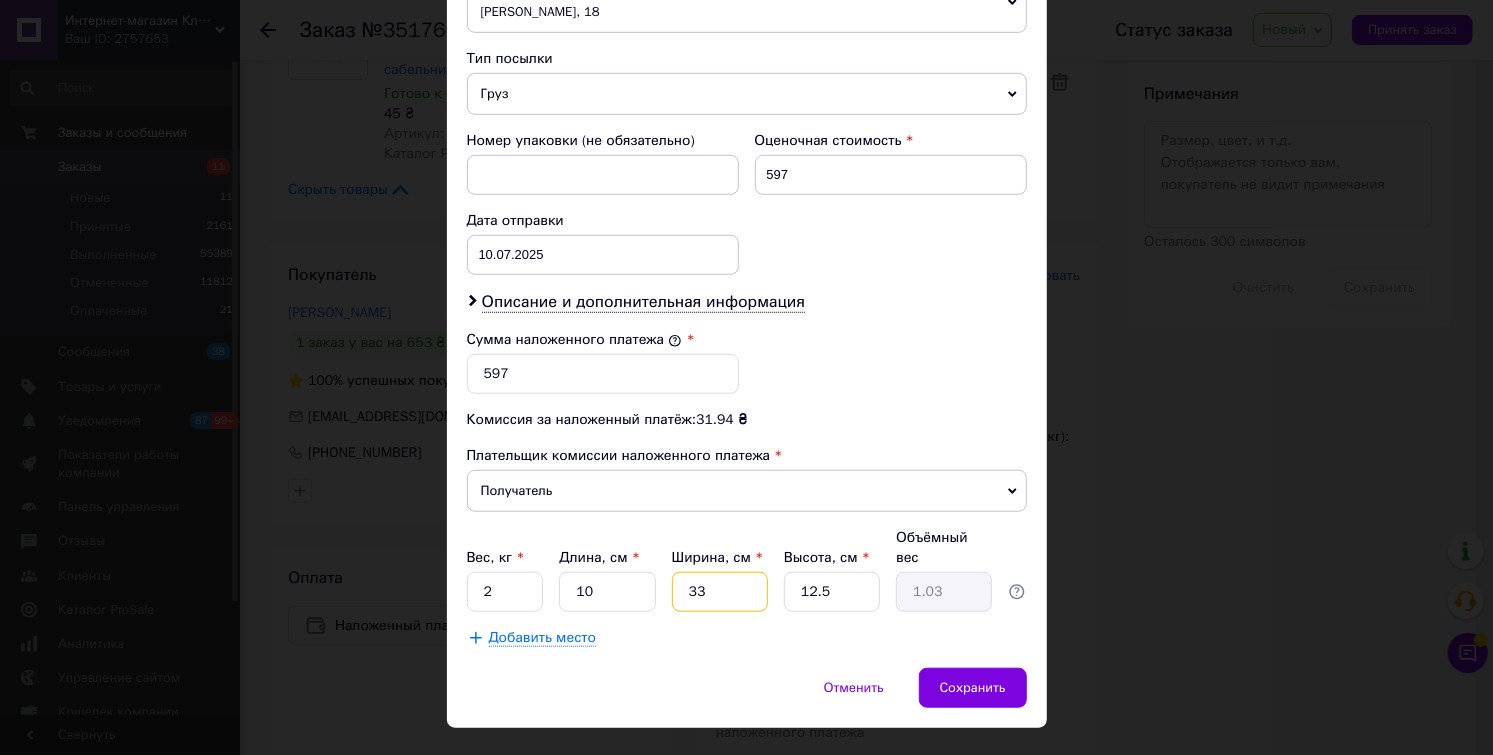 click on "33" at bounding box center [720, 592] 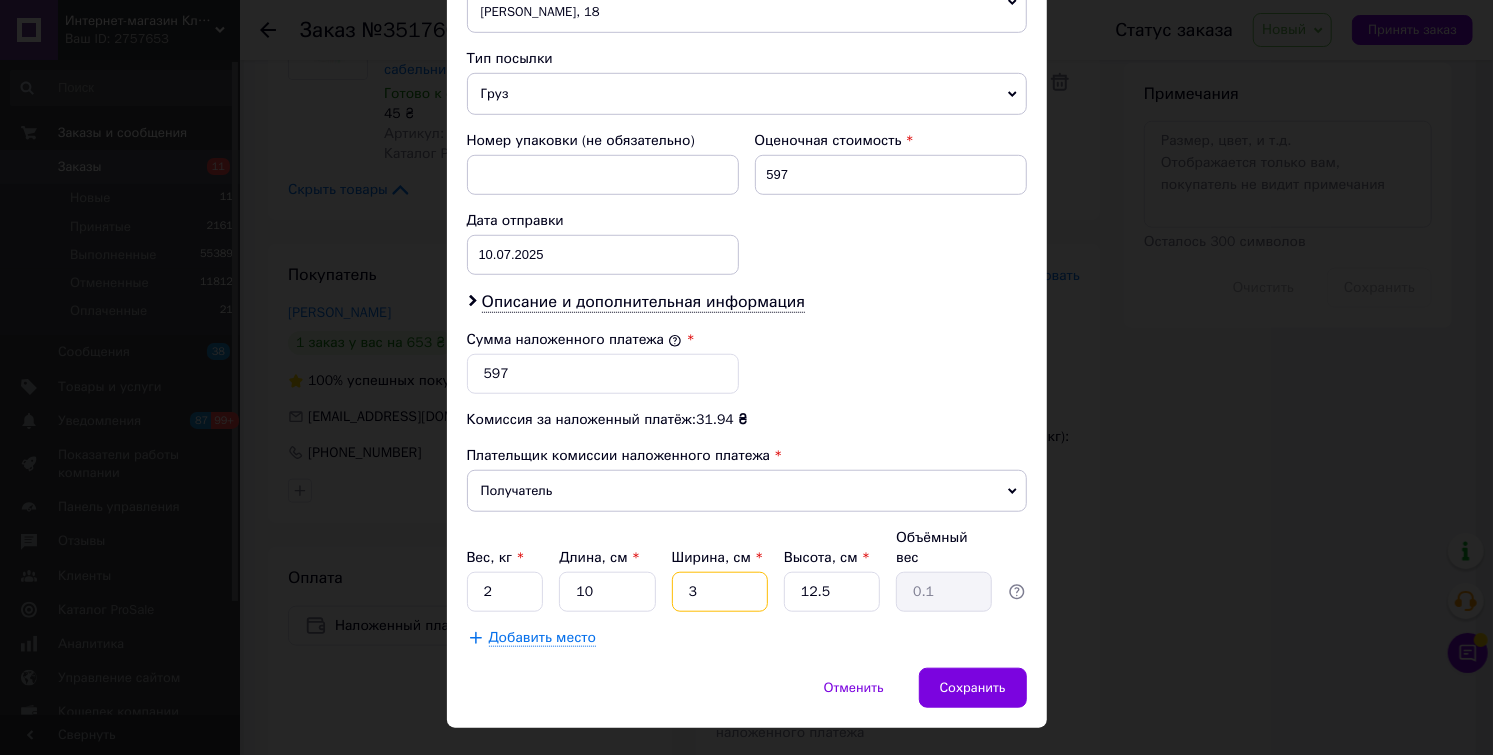 type 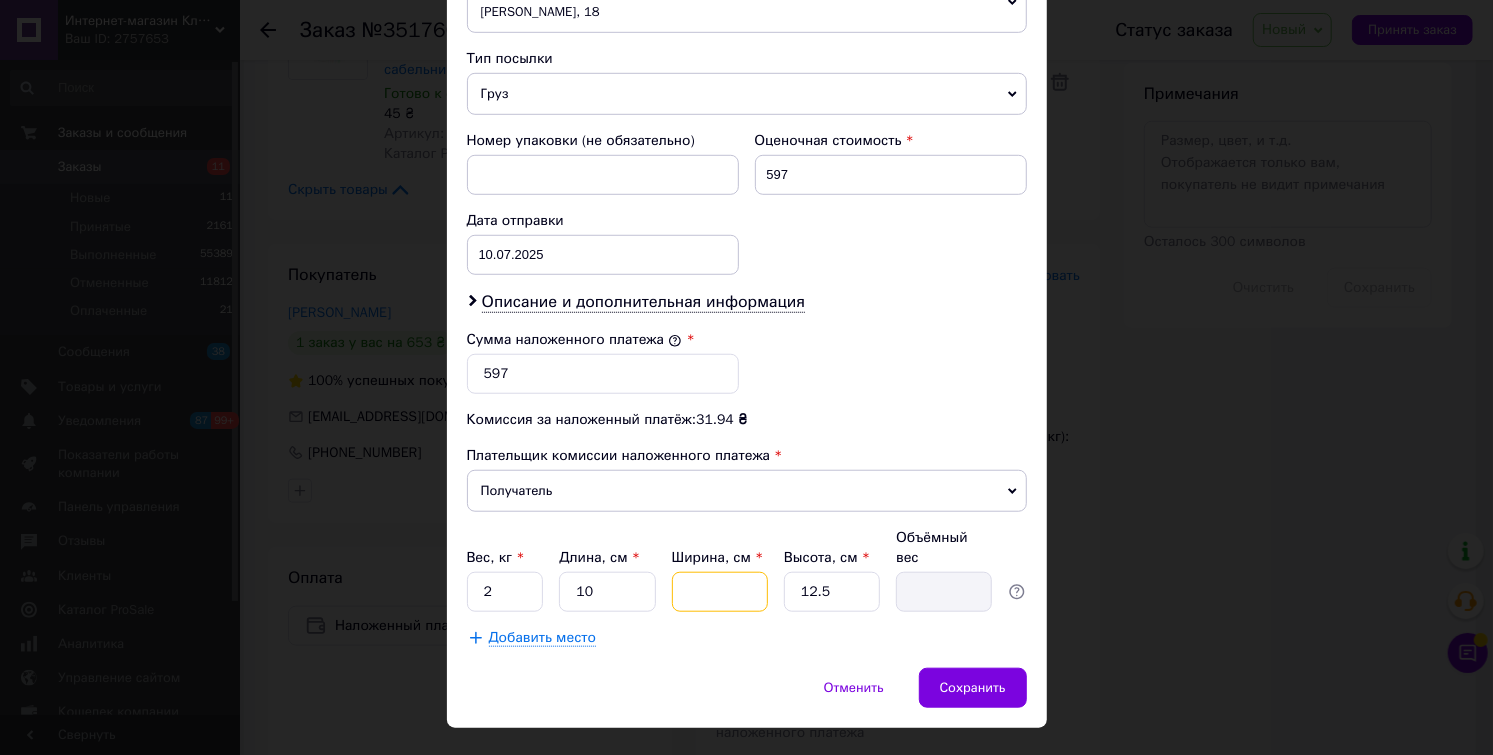 type on "1" 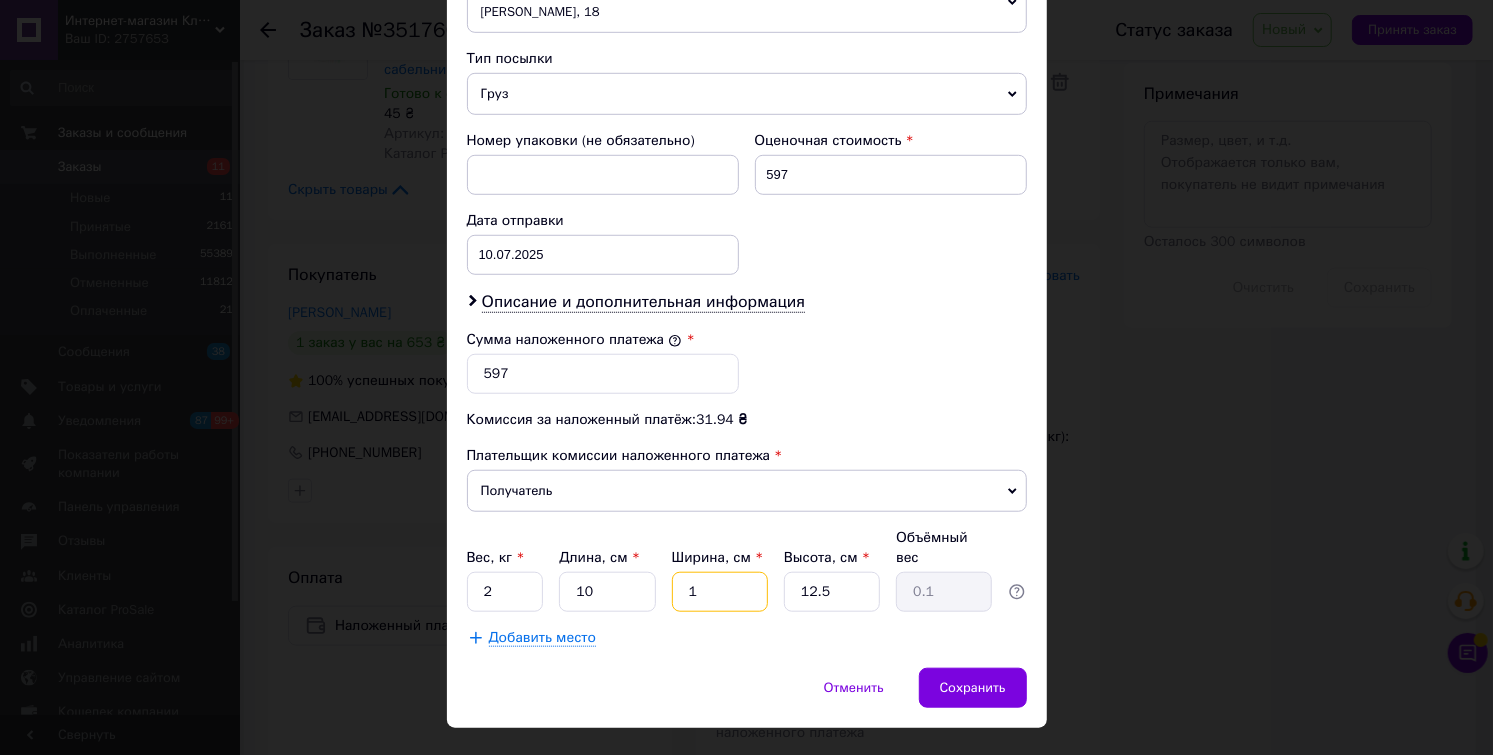 type on "10" 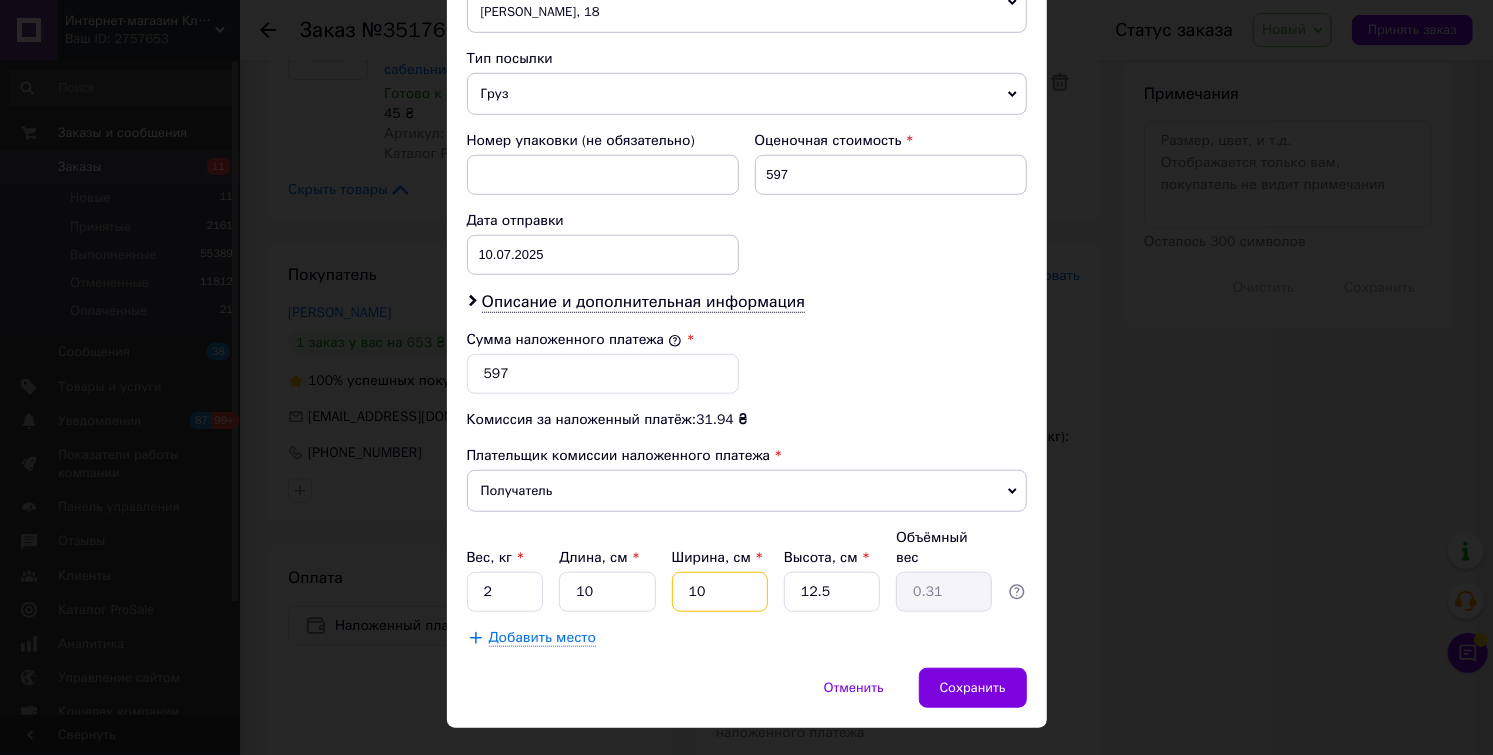 type on "10" 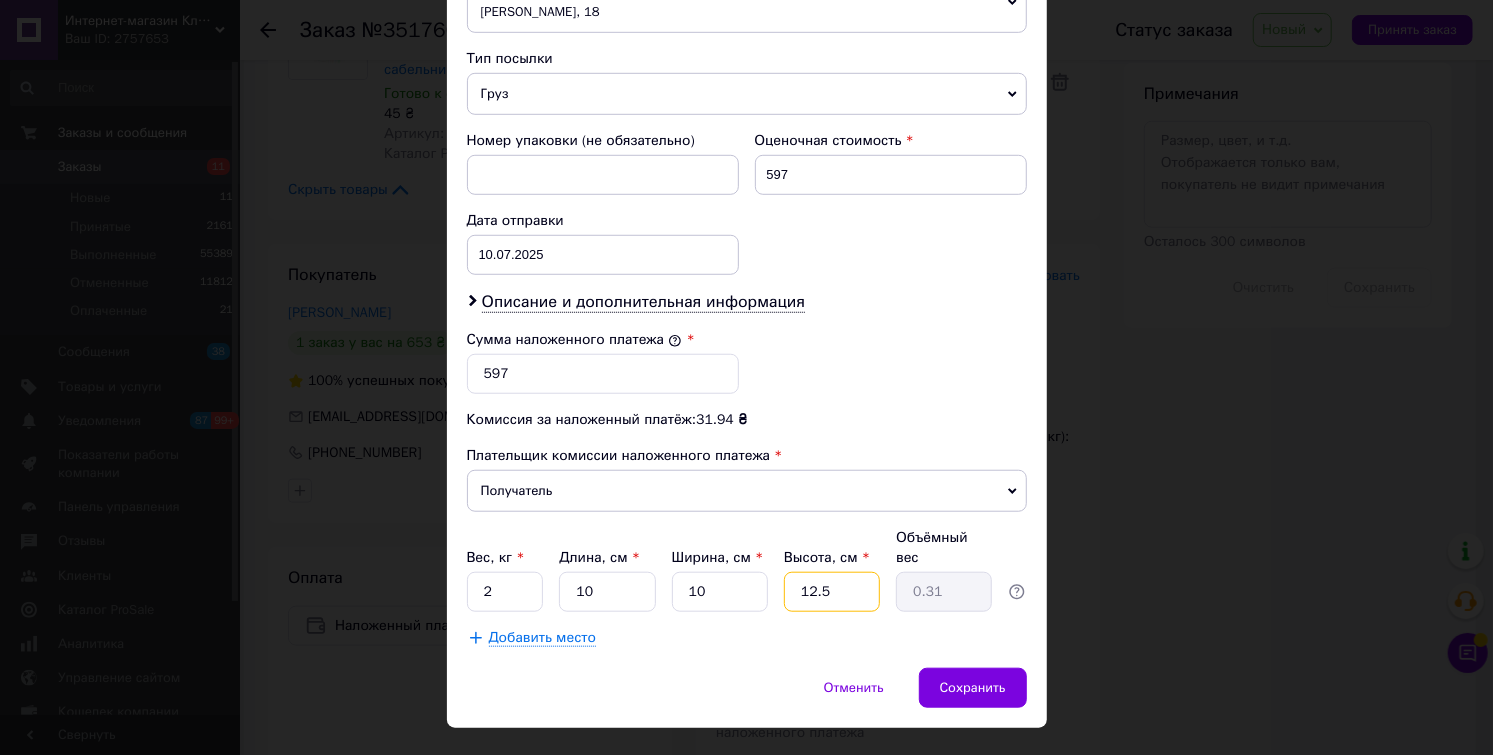 click on "12.5" at bounding box center [832, 592] 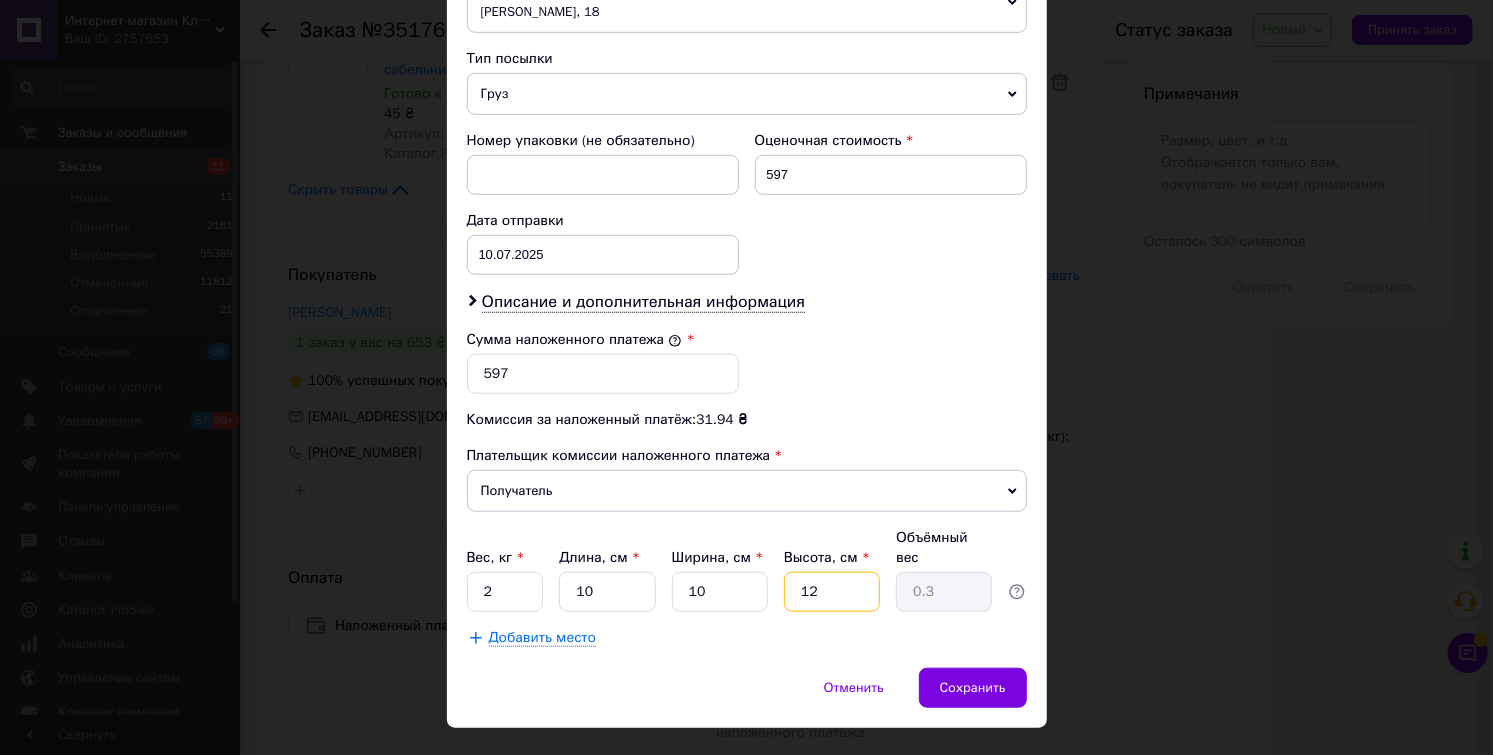 type on "1" 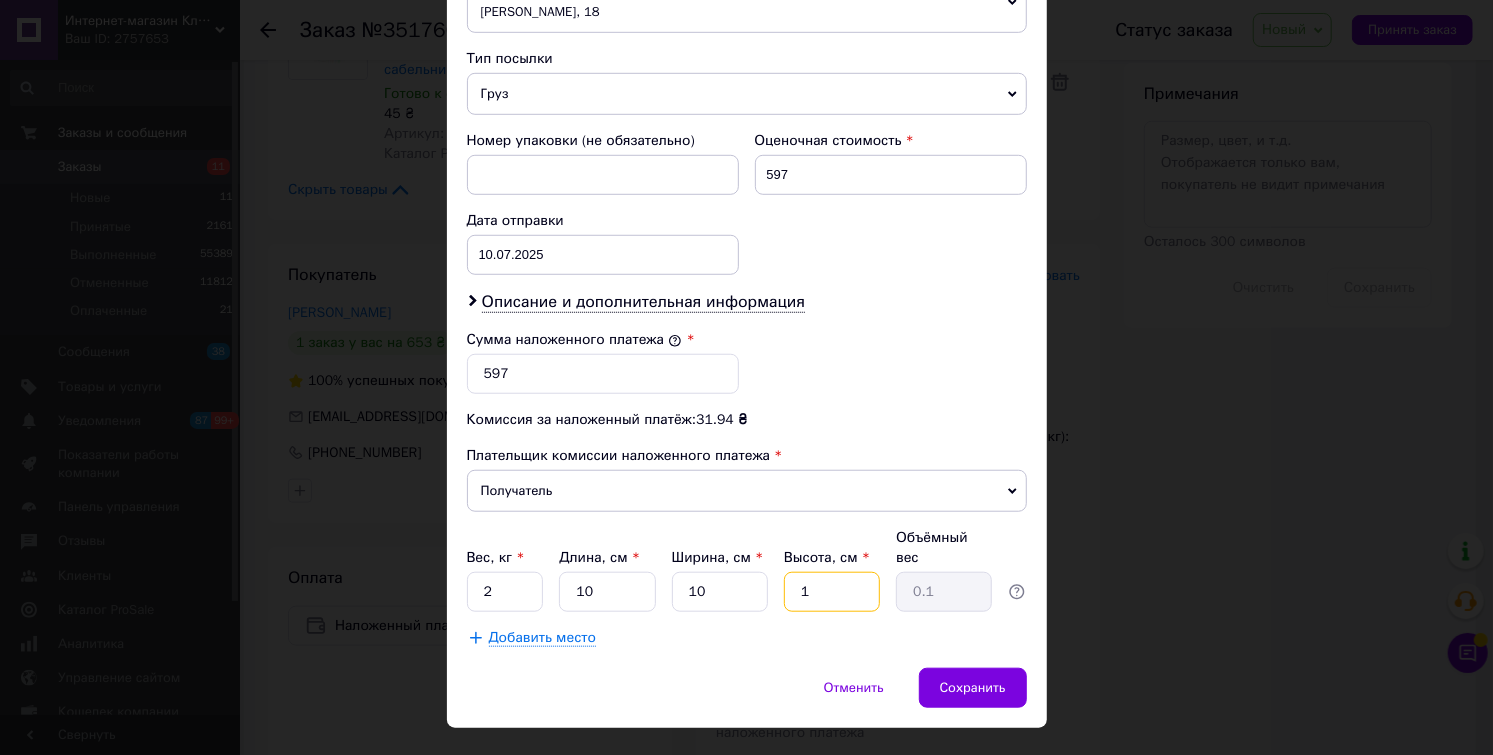 type on "10" 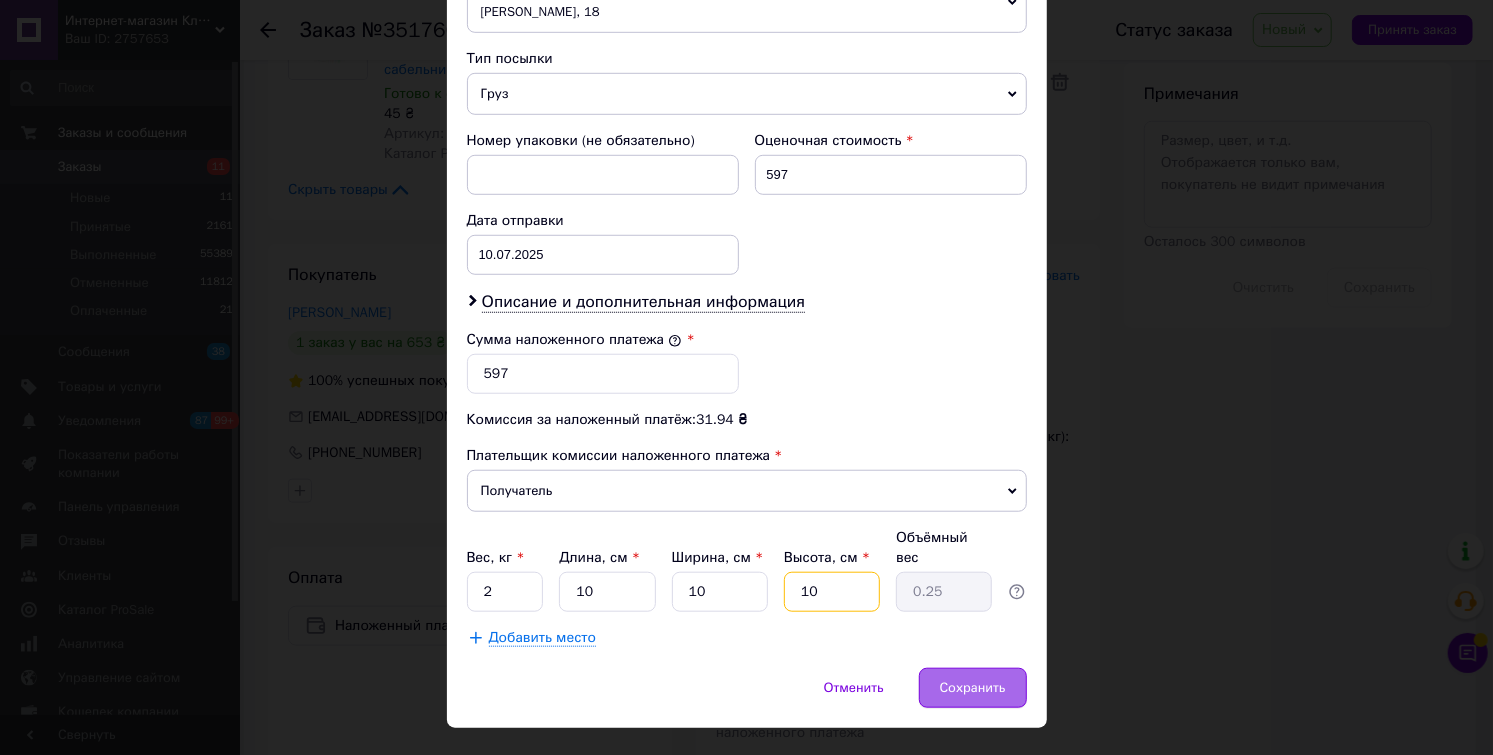 type on "10" 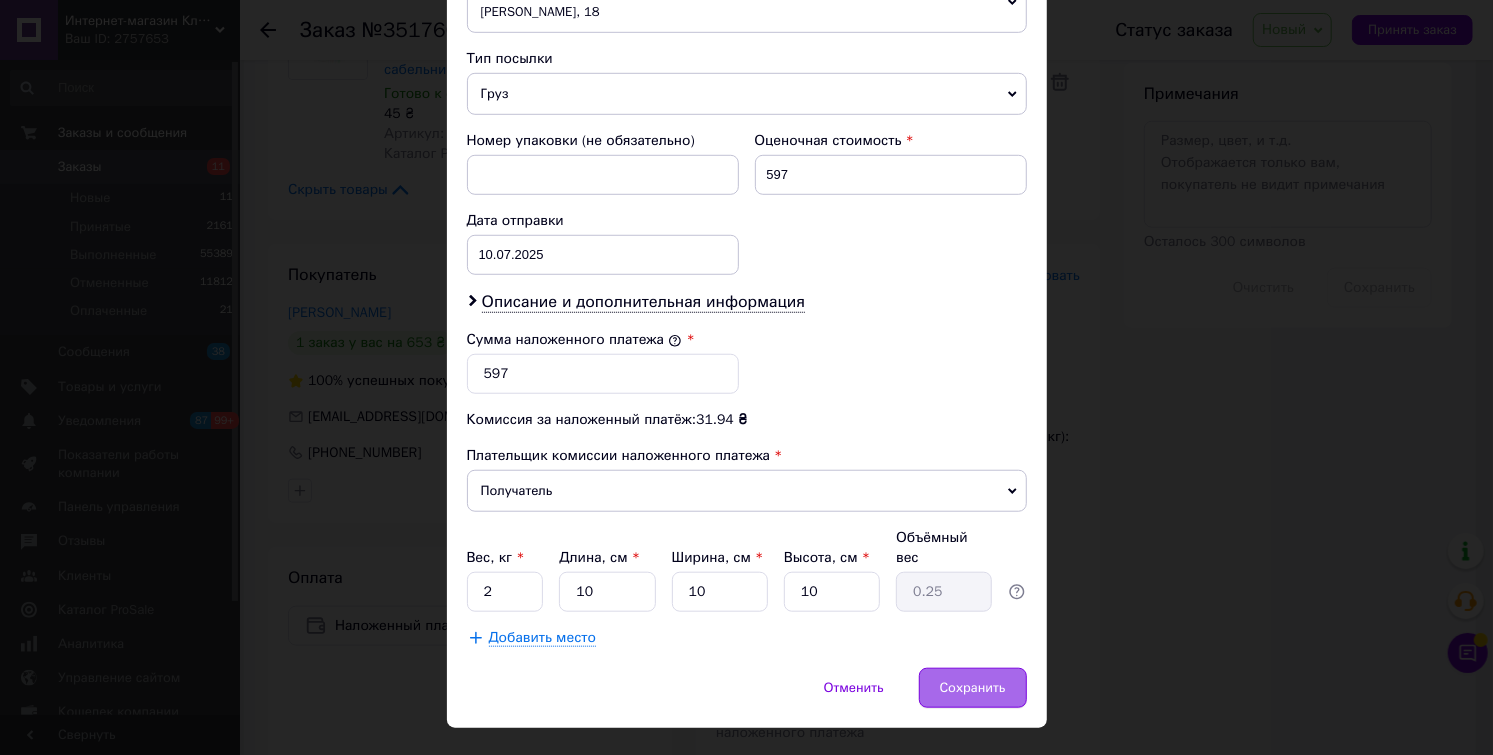 click on "Сохранить" at bounding box center [973, 688] 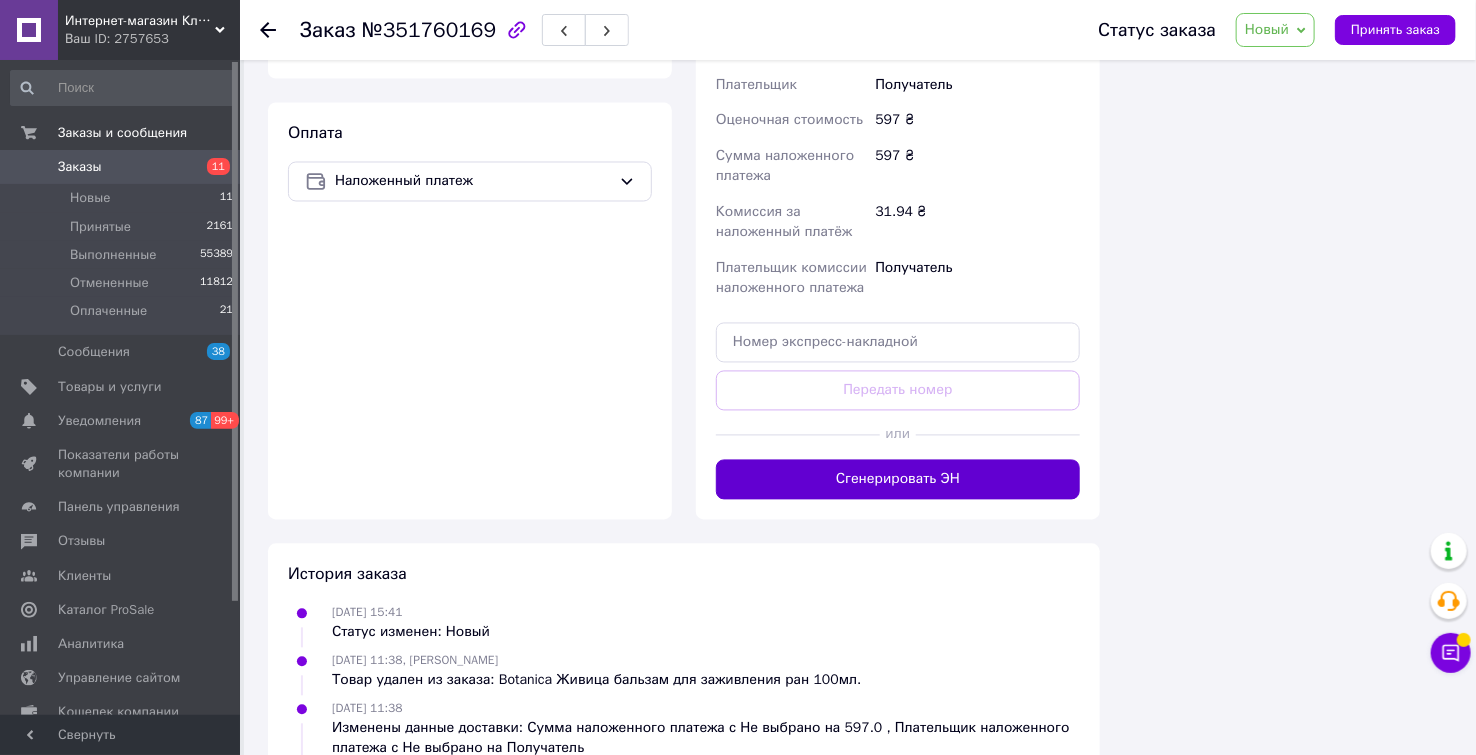click on "Сгенерировать ЭН" at bounding box center [898, 480] 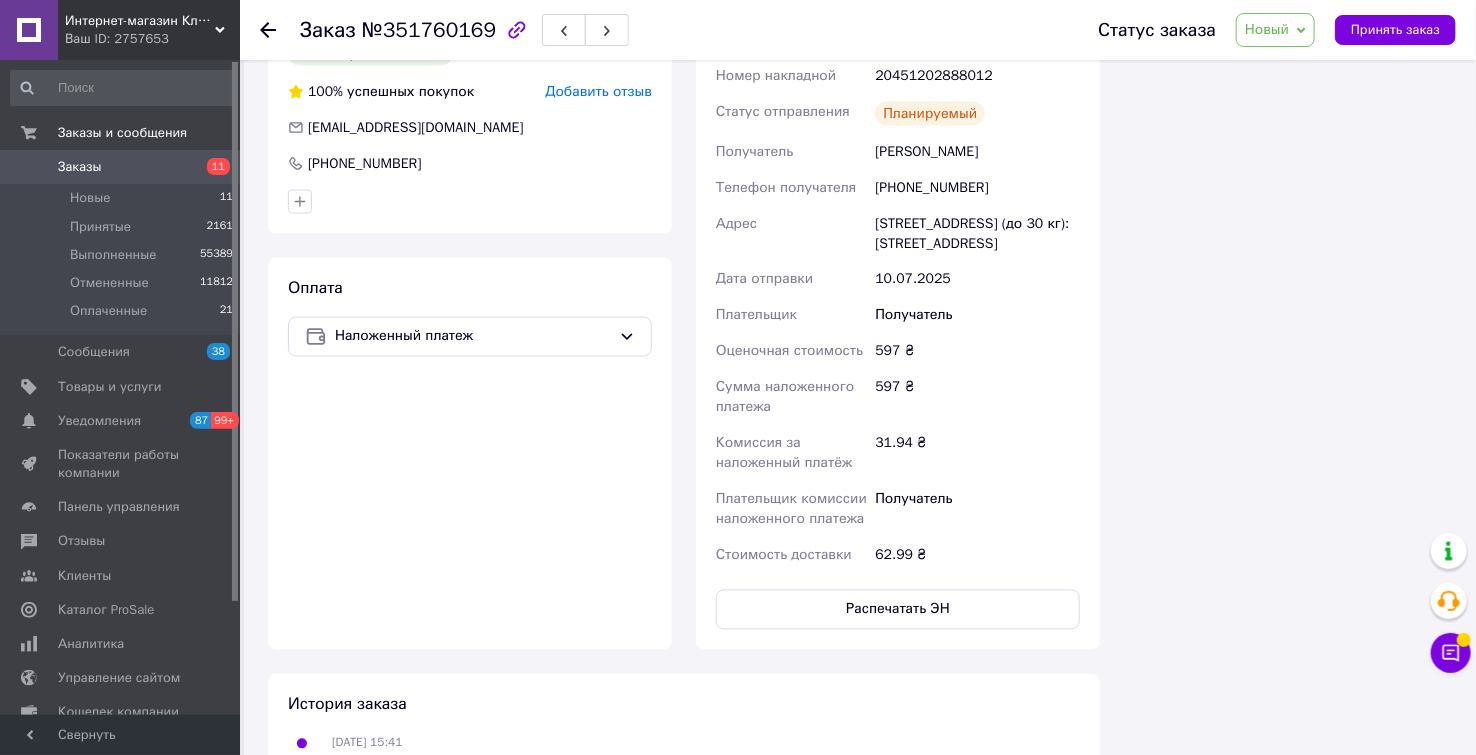 scroll, scrollTop: 1444, scrollLeft: 0, axis: vertical 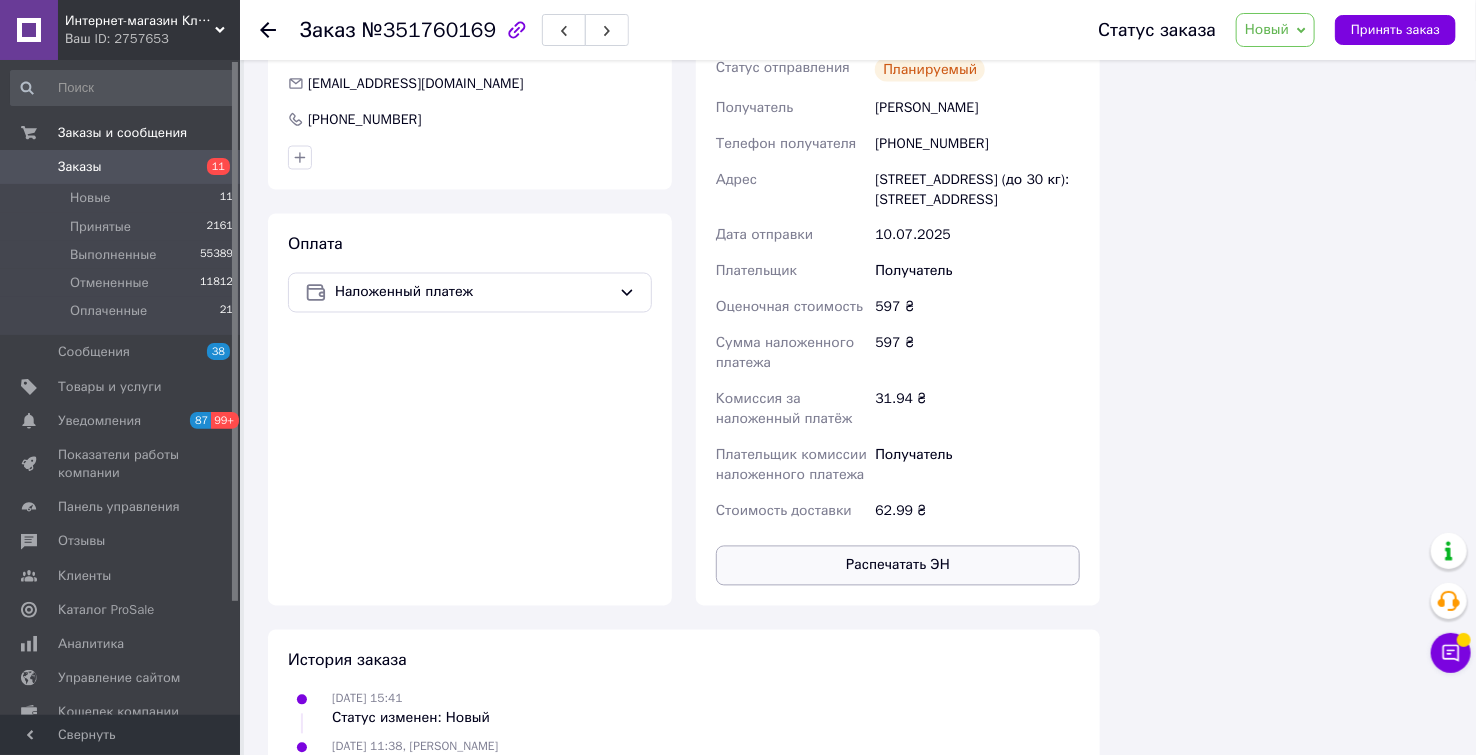 click on "Распечатать ЭН" at bounding box center [898, 566] 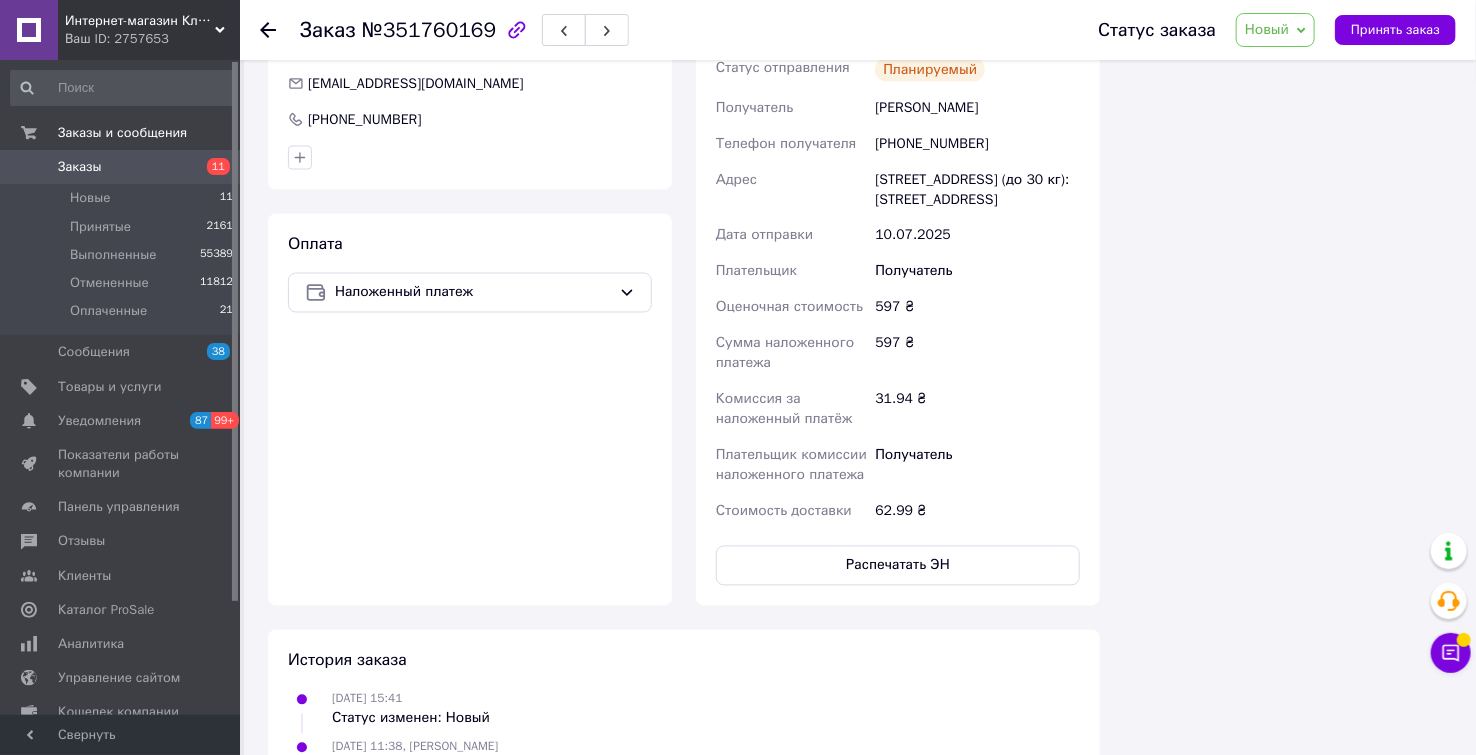 click on "Новый" at bounding box center (1267, 29) 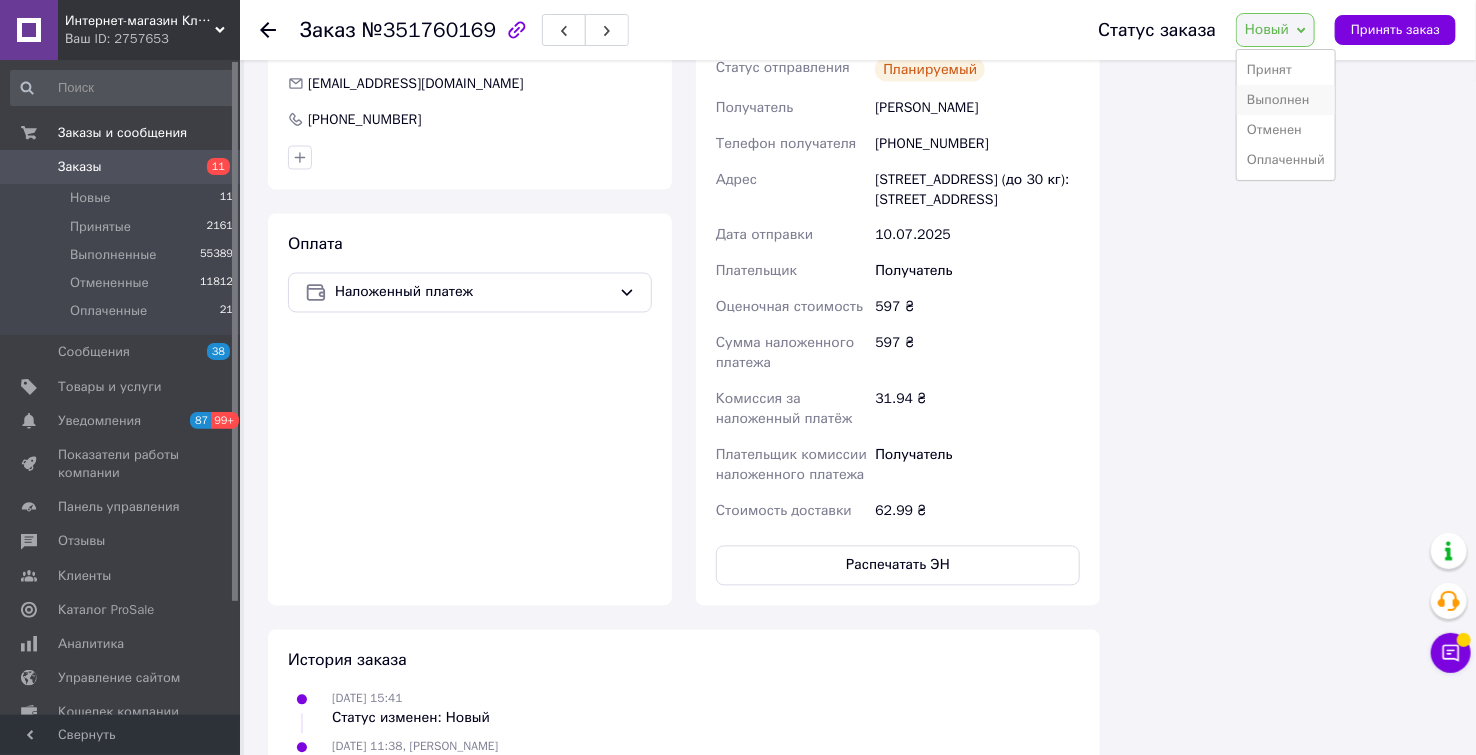 click on "Выполнен" at bounding box center (1286, 100) 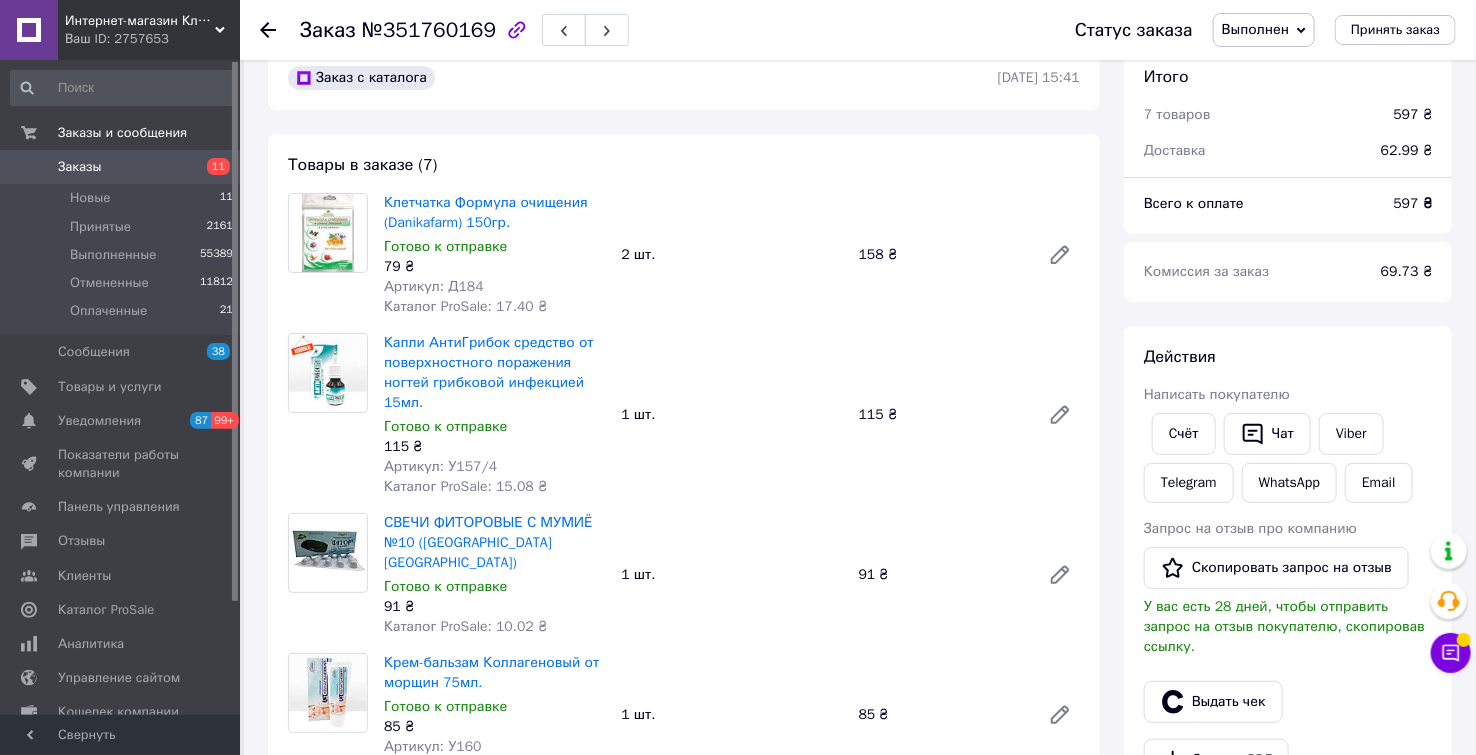 scroll, scrollTop: 0, scrollLeft: 0, axis: both 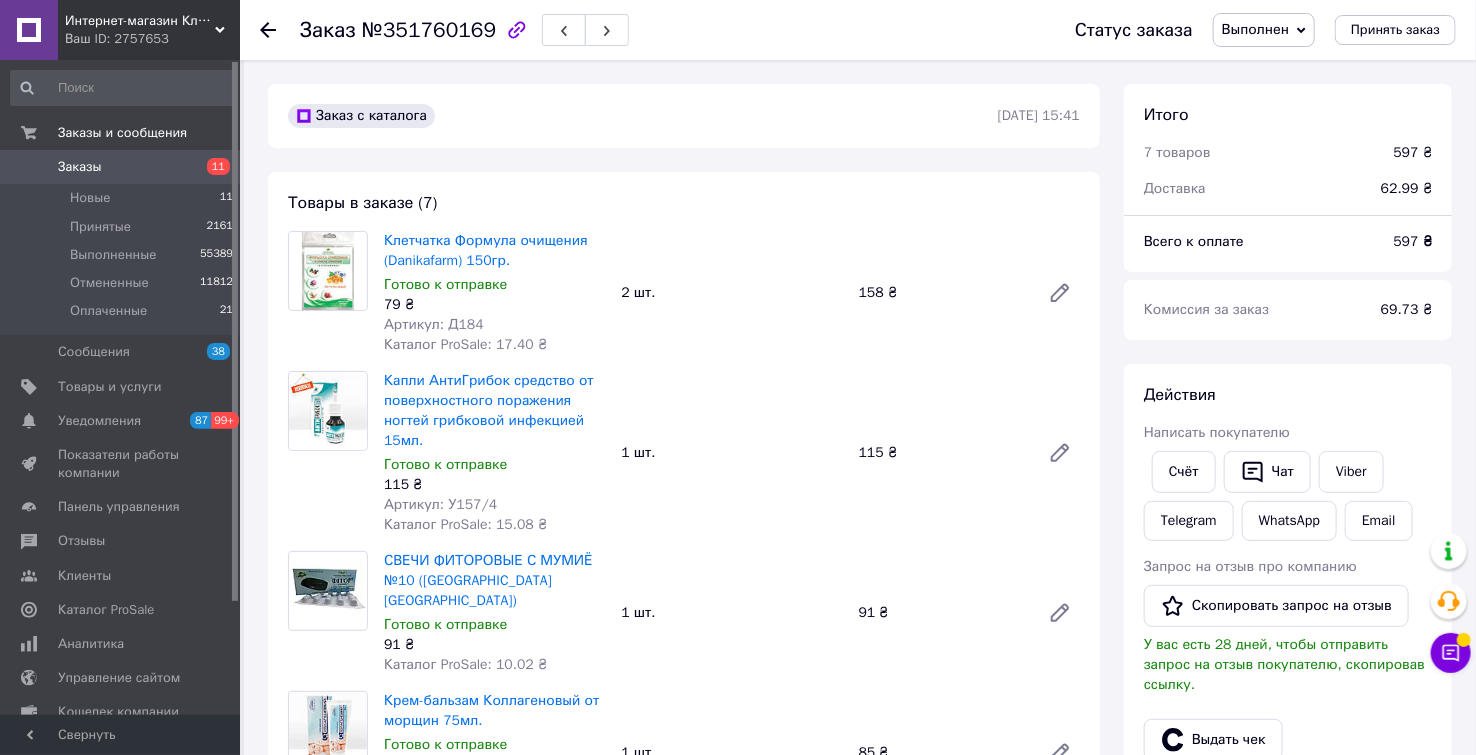 click 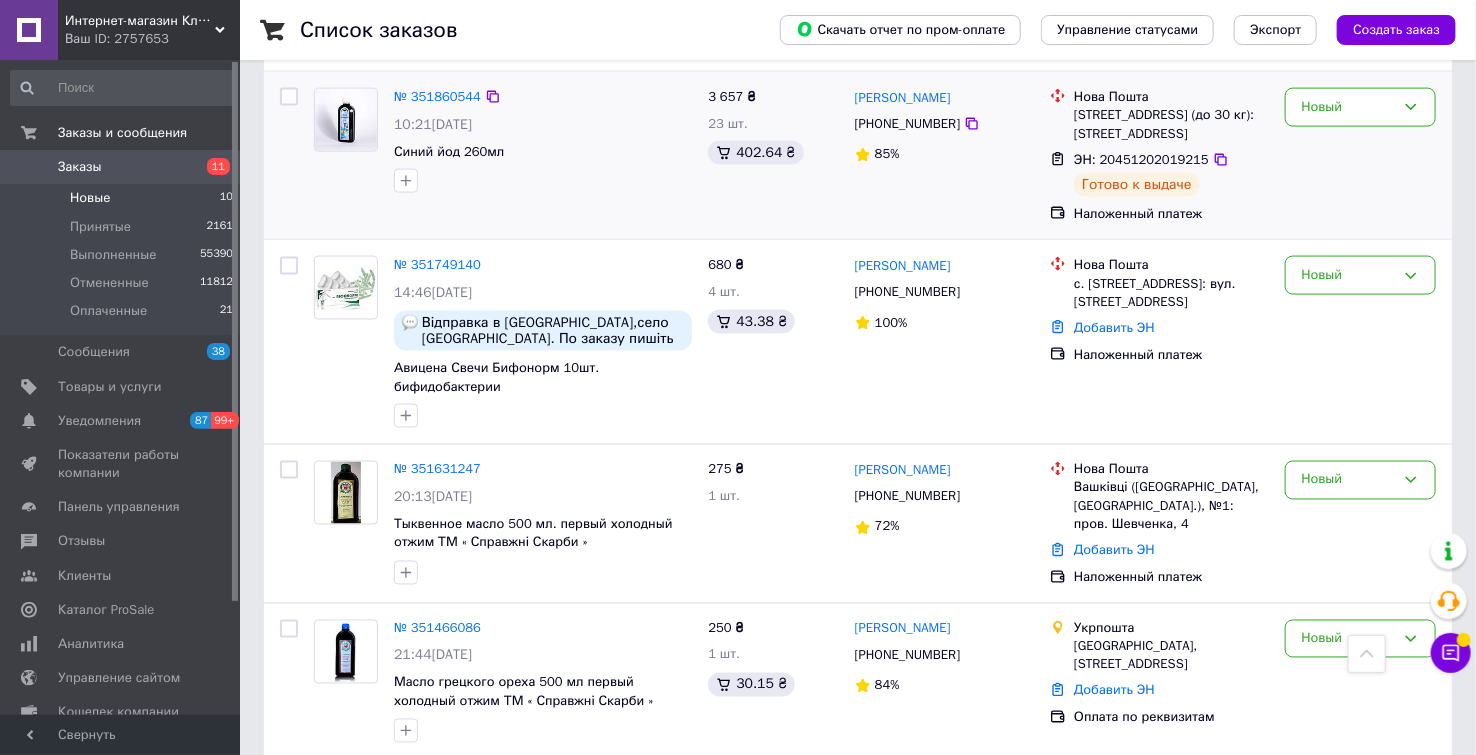scroll, scrollTop: 1222, scrollLeft: 0, axis: vertical 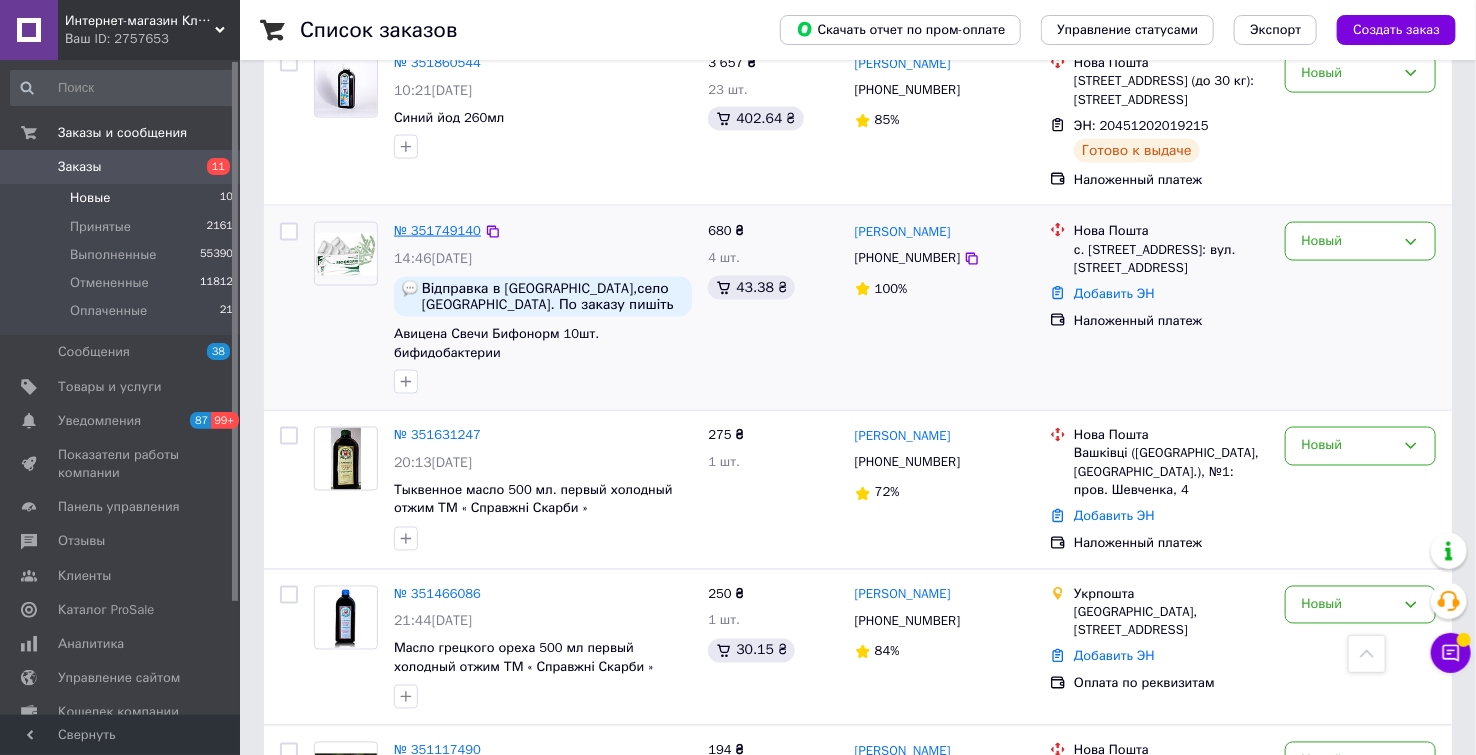 click on "№ 351749140" at bounding box center (437, 230) 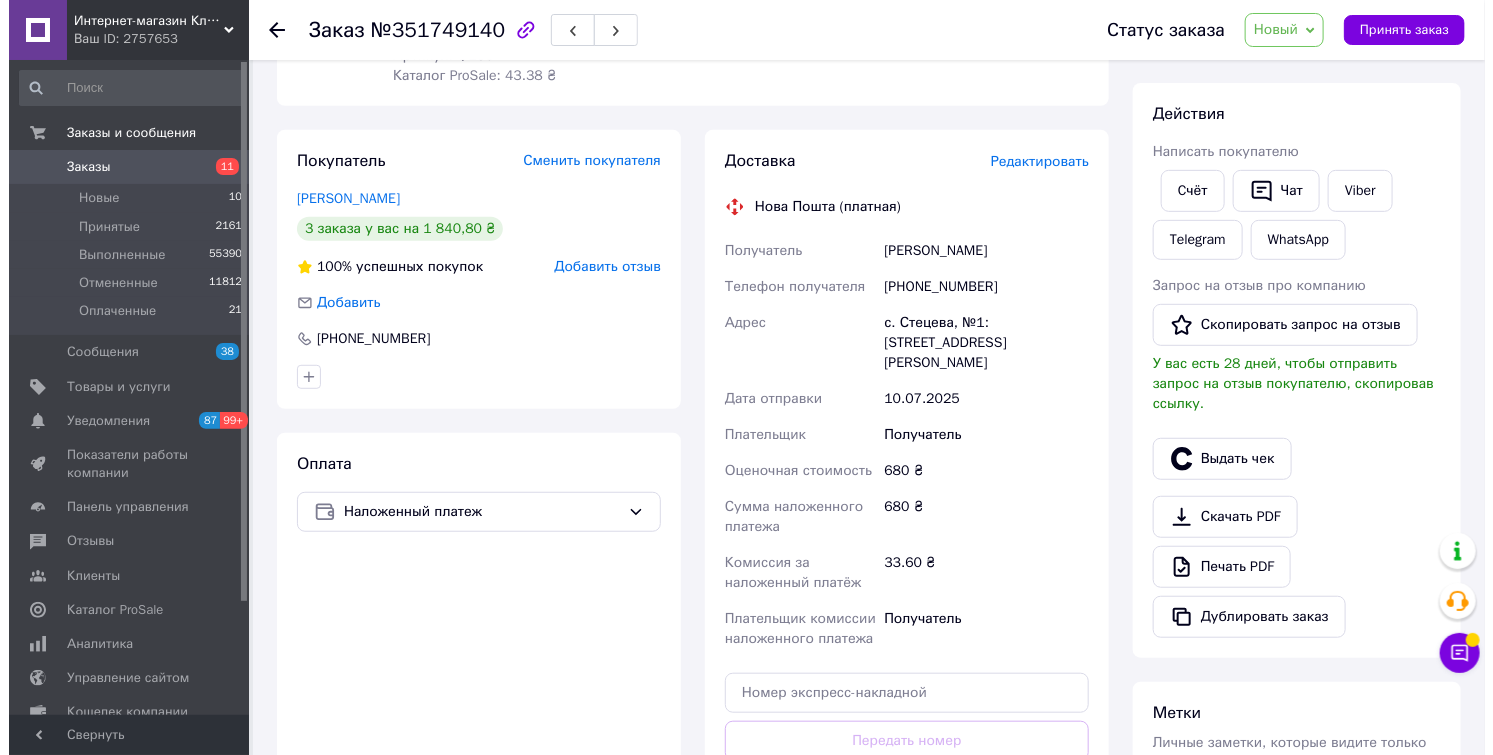 scroll, scrollTop: 333, scrollLeft: 0, axis: vertical 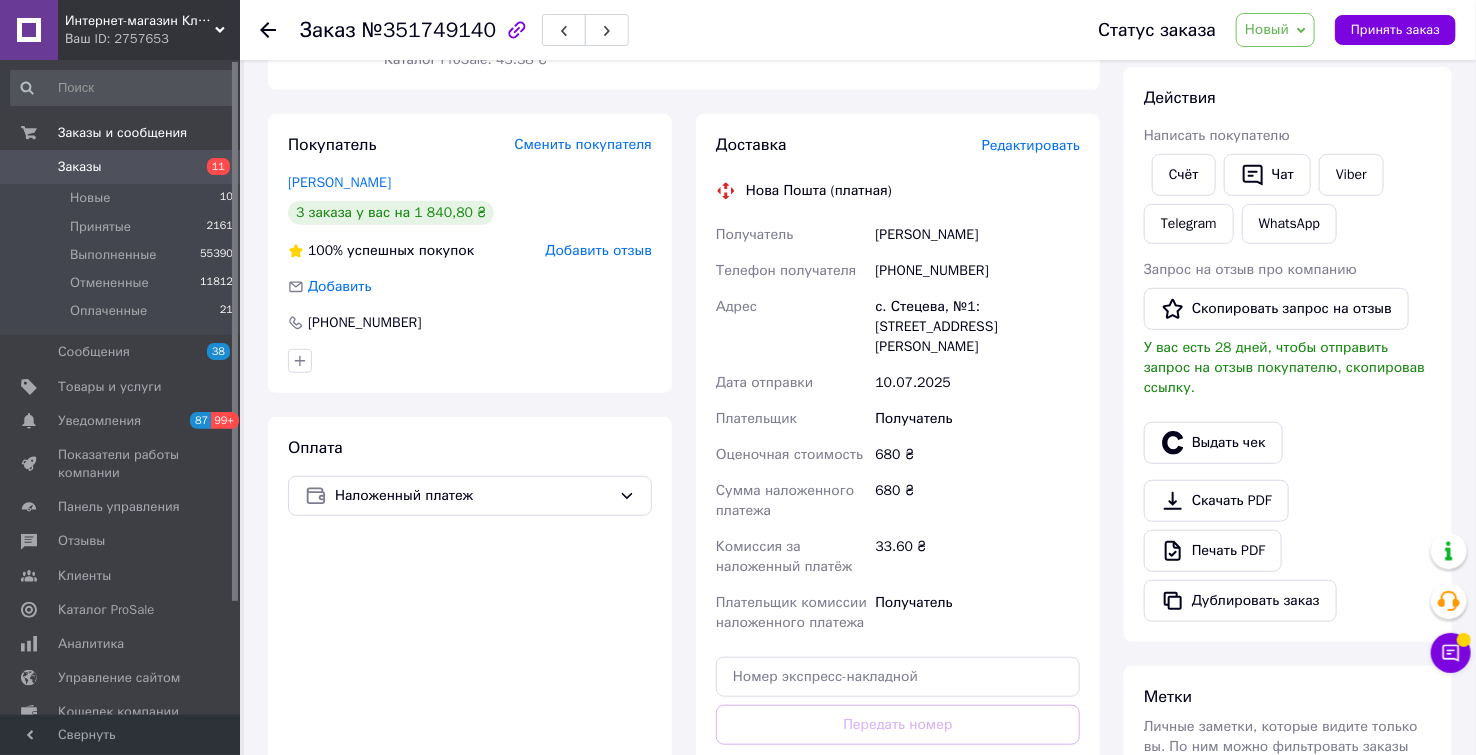 click on "Редактировать" at bounding box center [1031, 145] 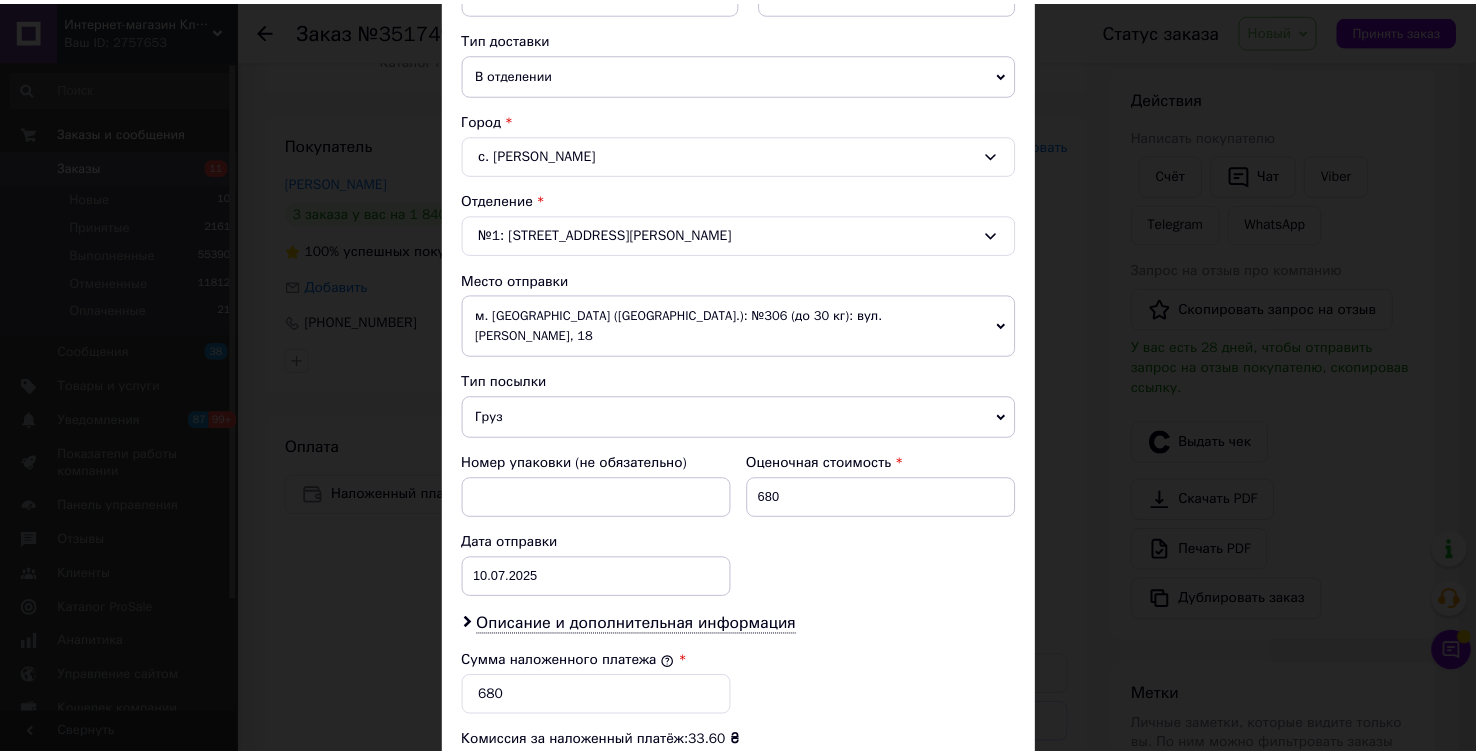 scroll, scrollTop: 768, scrollLeft: 0, axis: vertical 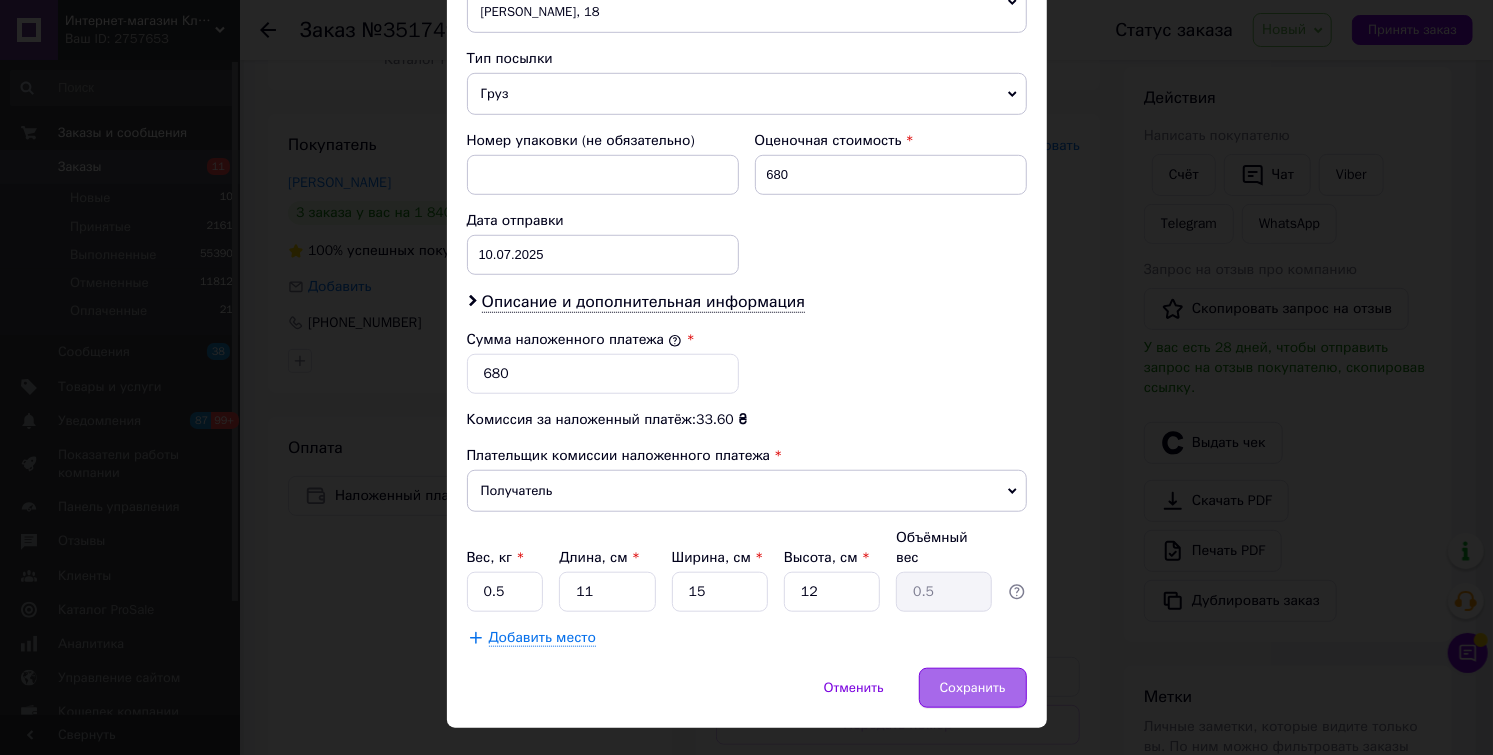 click on "Сохранить" at bounding box center [973, 688] 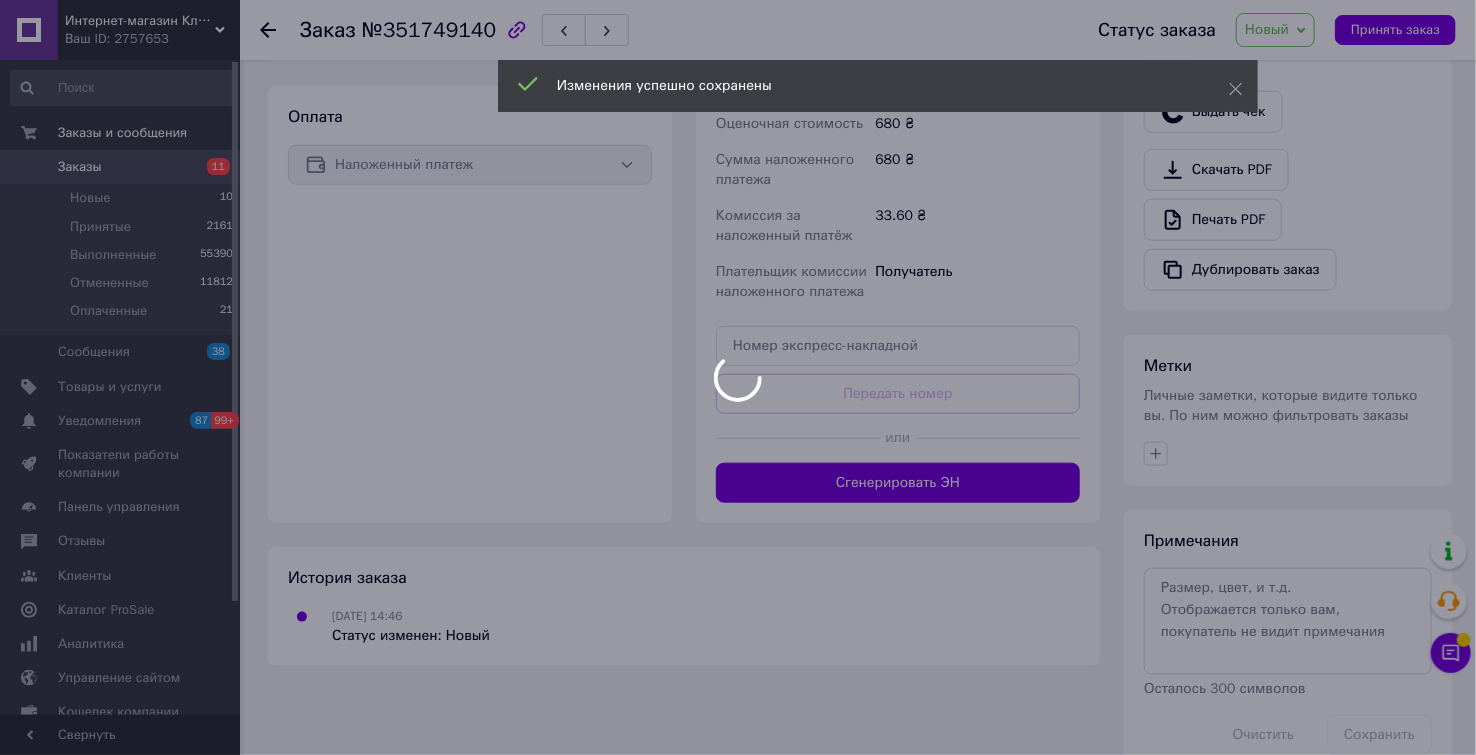 scroll, scrollTop: 686, scrollLeft: 0, axis: vertical 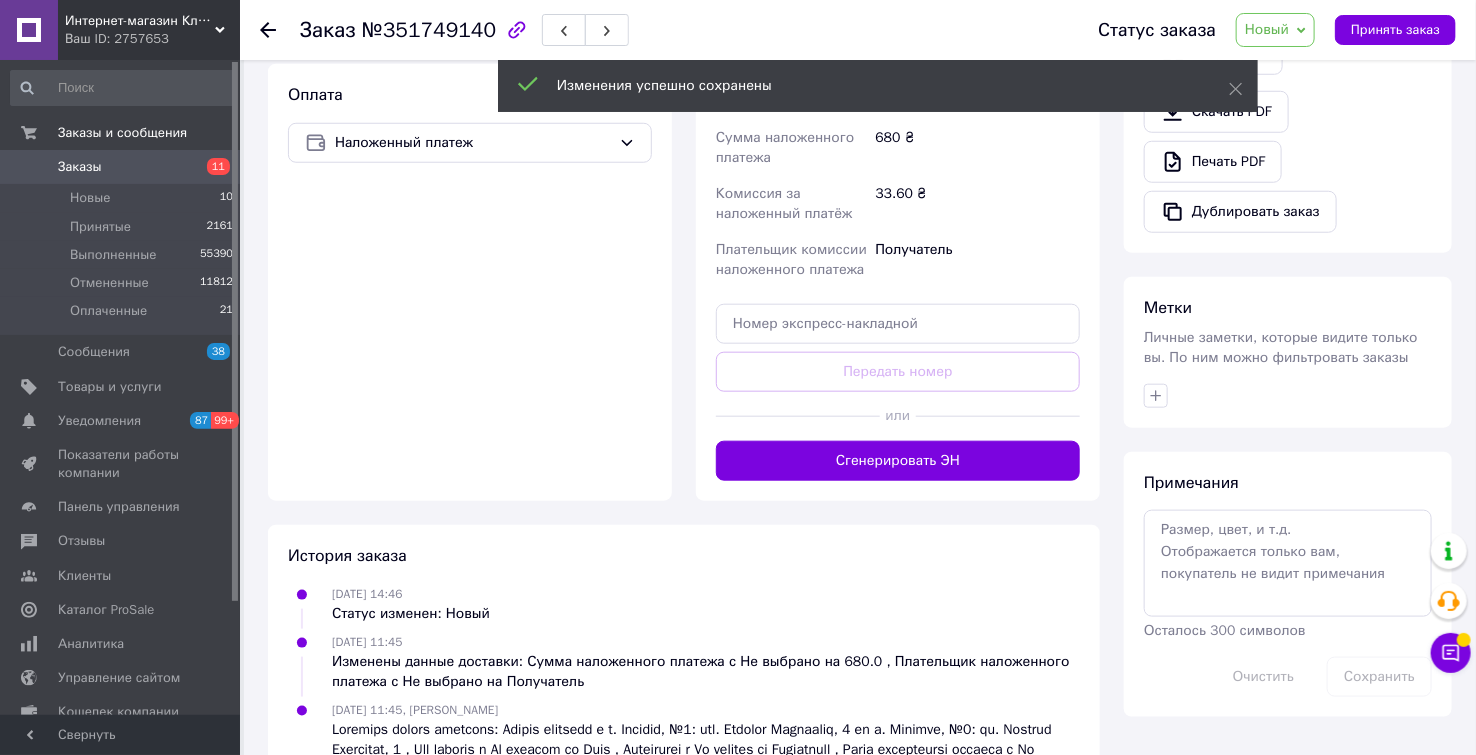 click on "Сгенерировать ЭН" at bounding box center [898, 461] 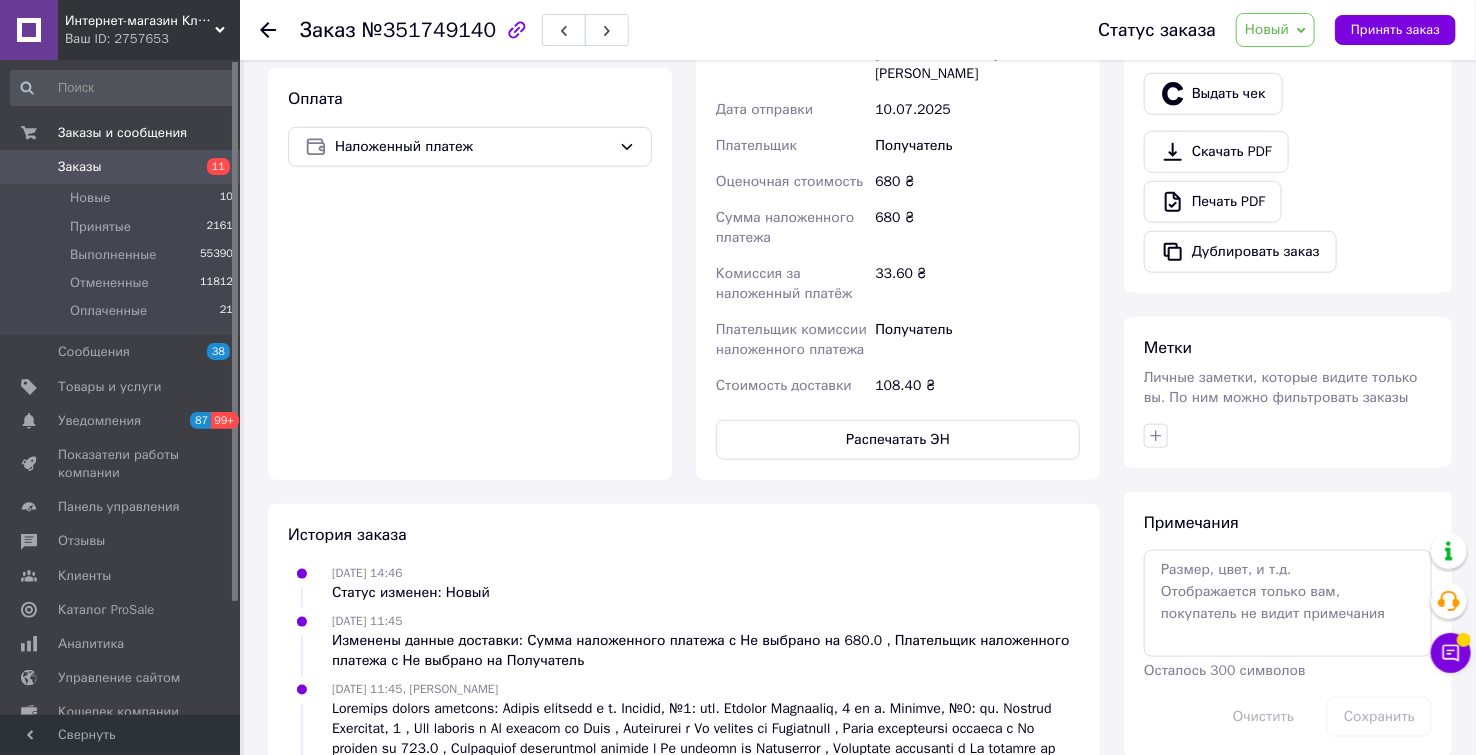 scroll, scrollTop: 686, scrollLeft: 0, axis: vertical 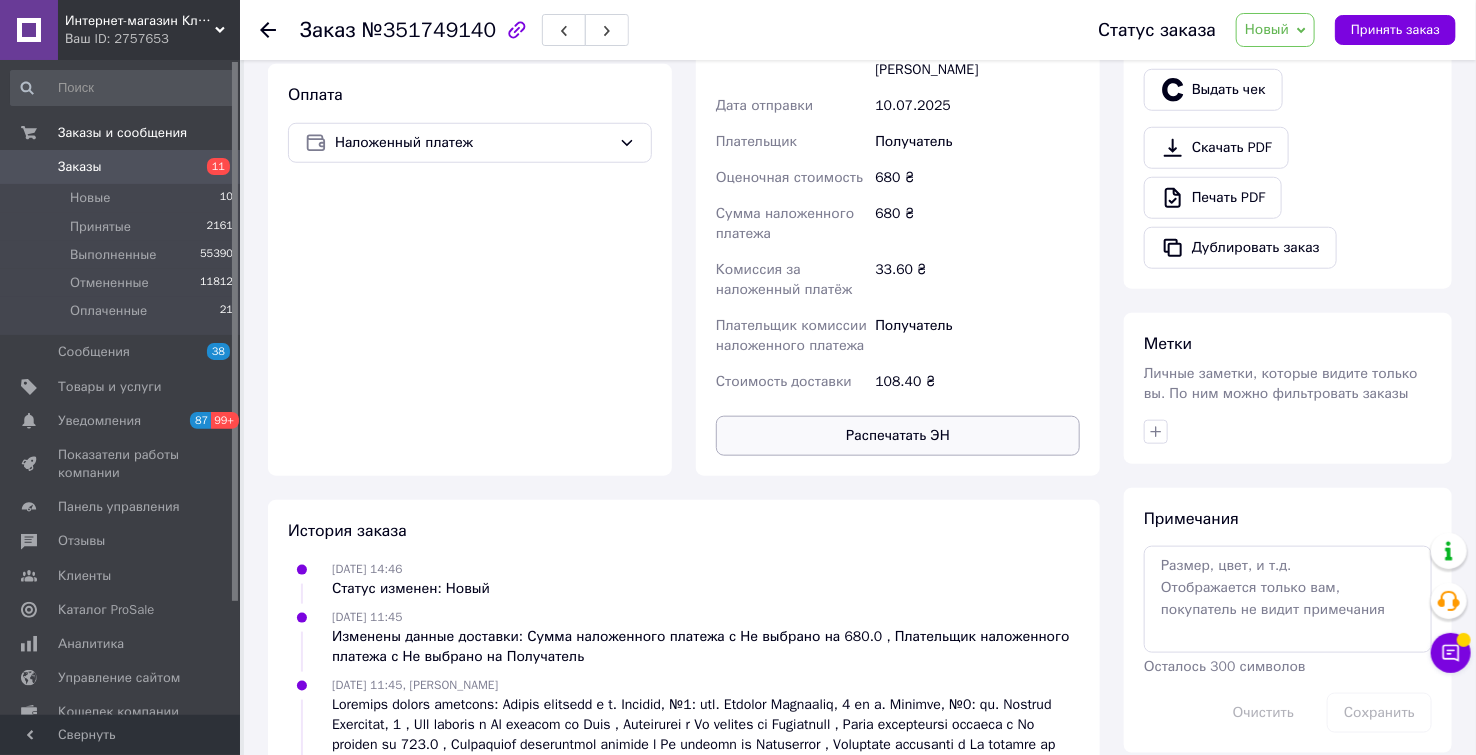 click on "Распечатать ЭН" at bounding box center [898, 436] 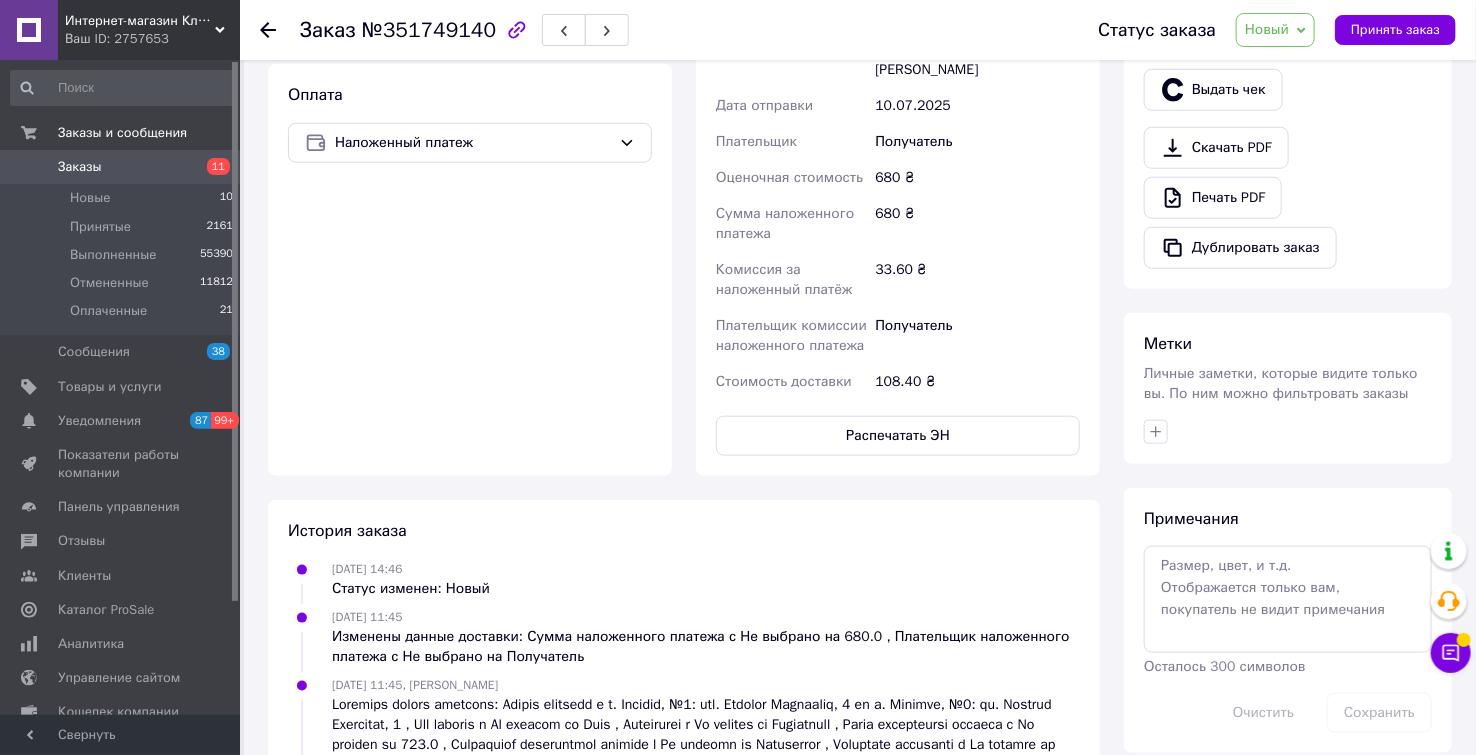 click on "Новый" at bounding box center [1275, 30] 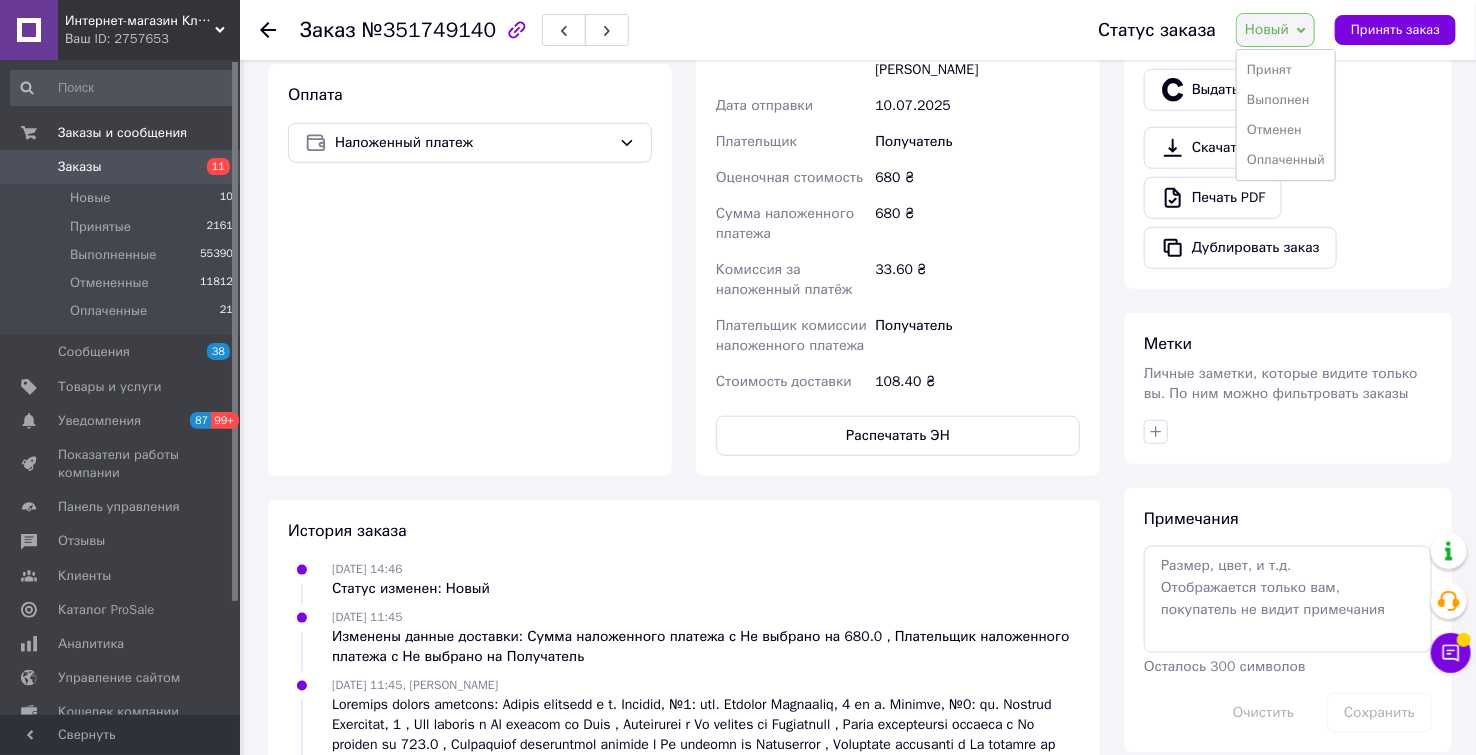 click on "Выполнен" at bounding box center [1286, 100] 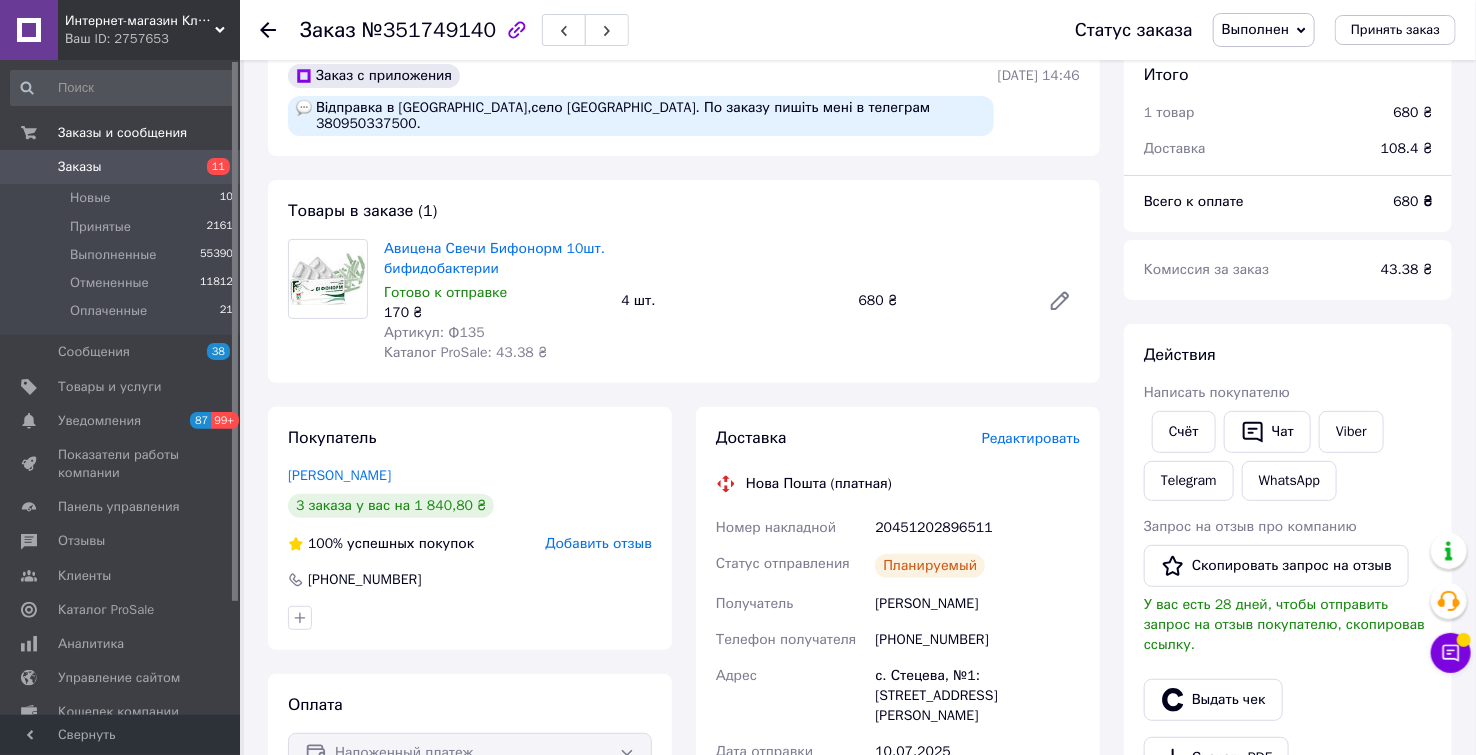 scroll, scrollTop: 0, scrollLeft: 0, axis: both 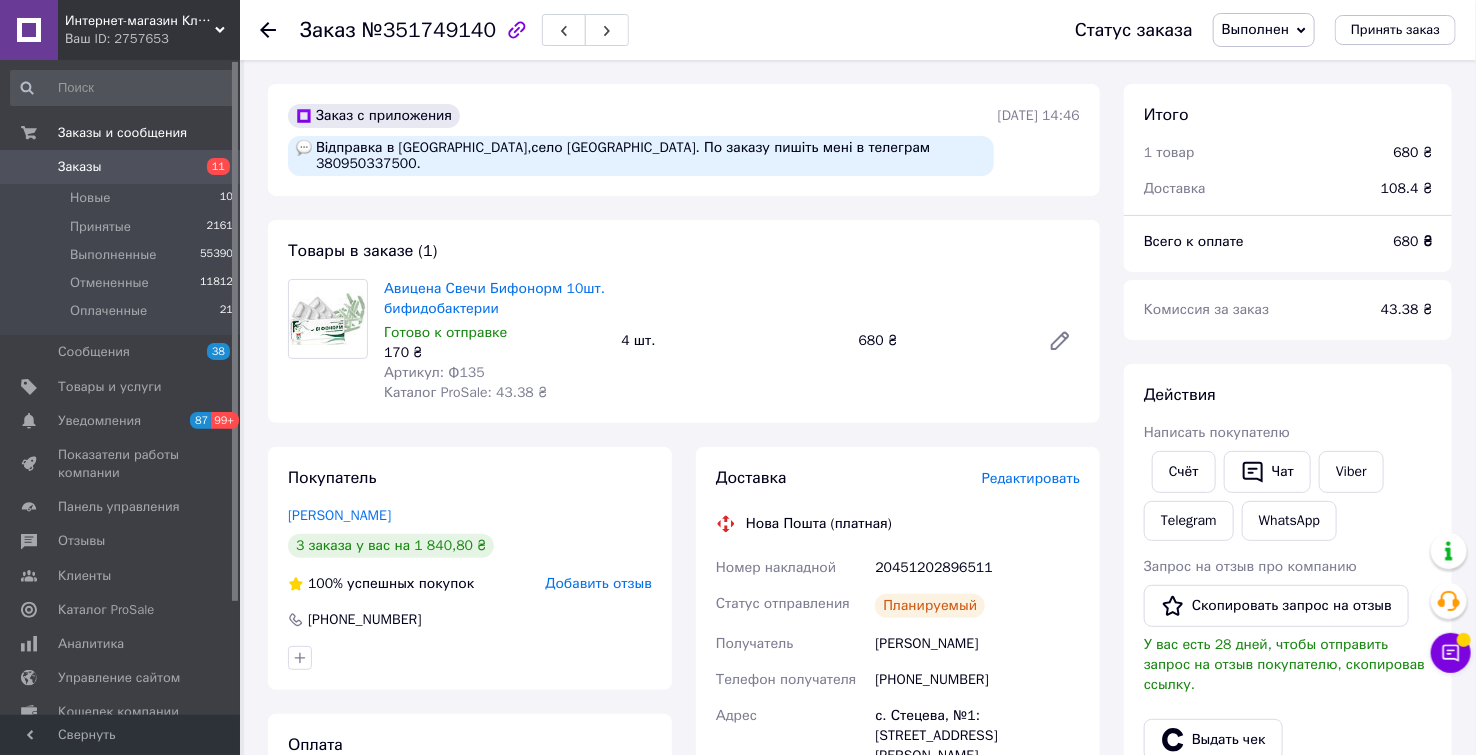 click 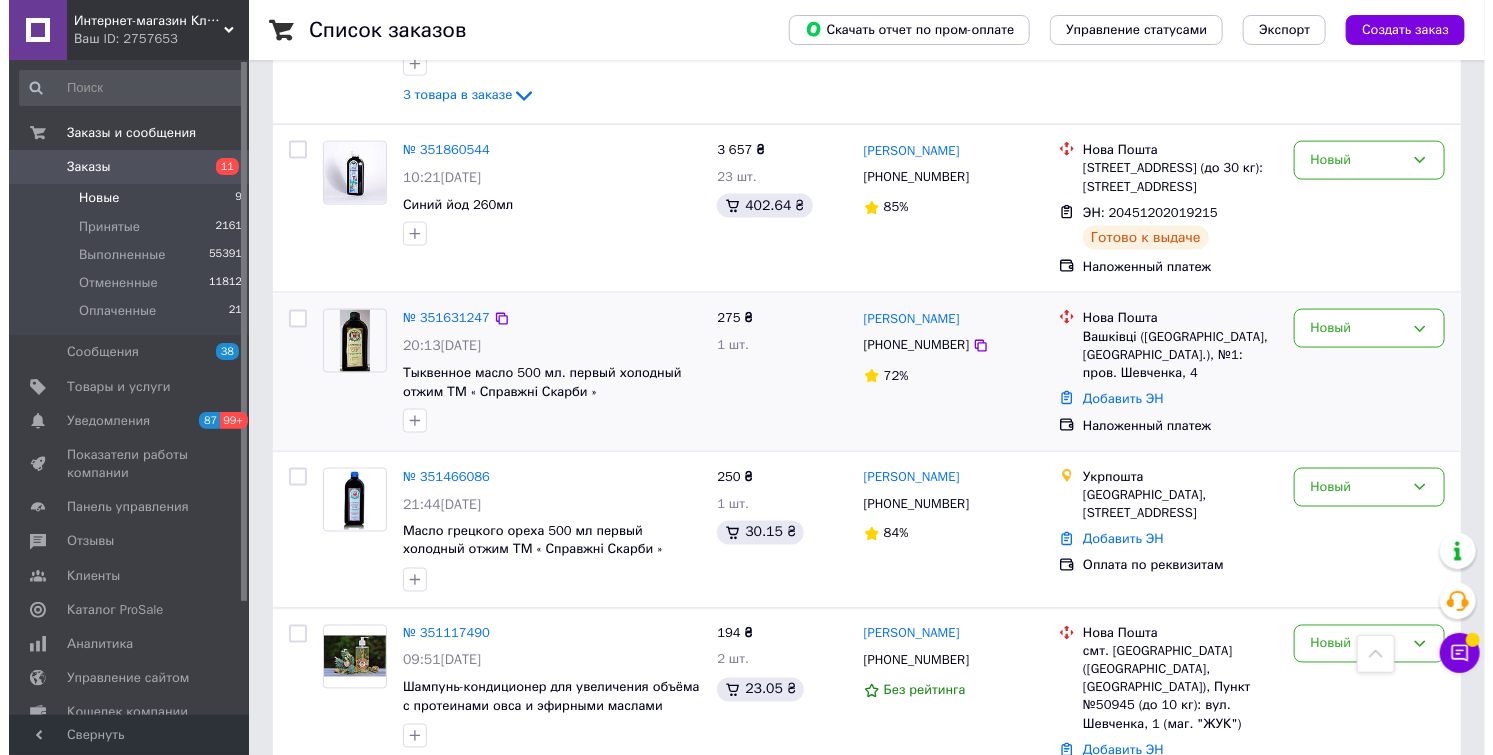 scroll, scrollTop: 1149, scrollLeft: 0, axis: vertical 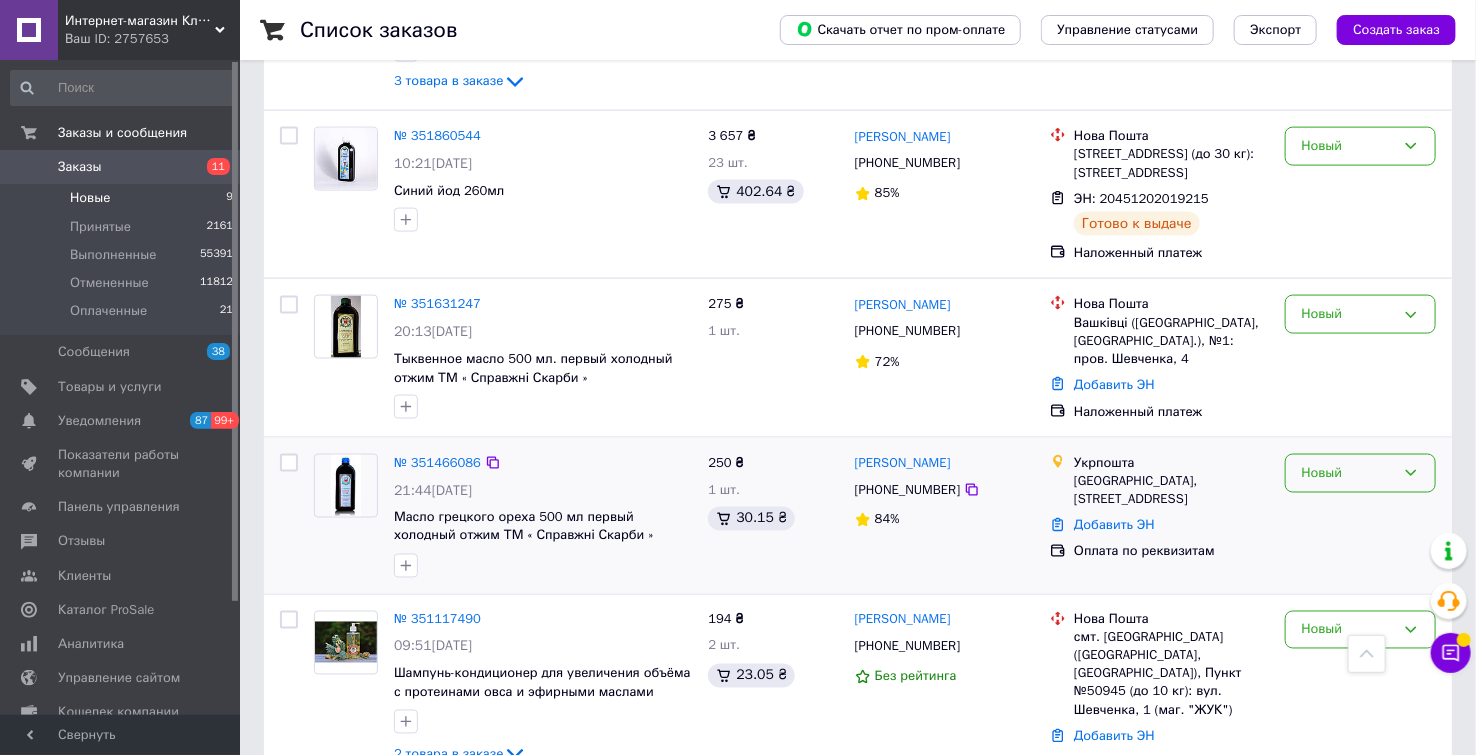click on "Новый" at bounding box center [1360, 473] 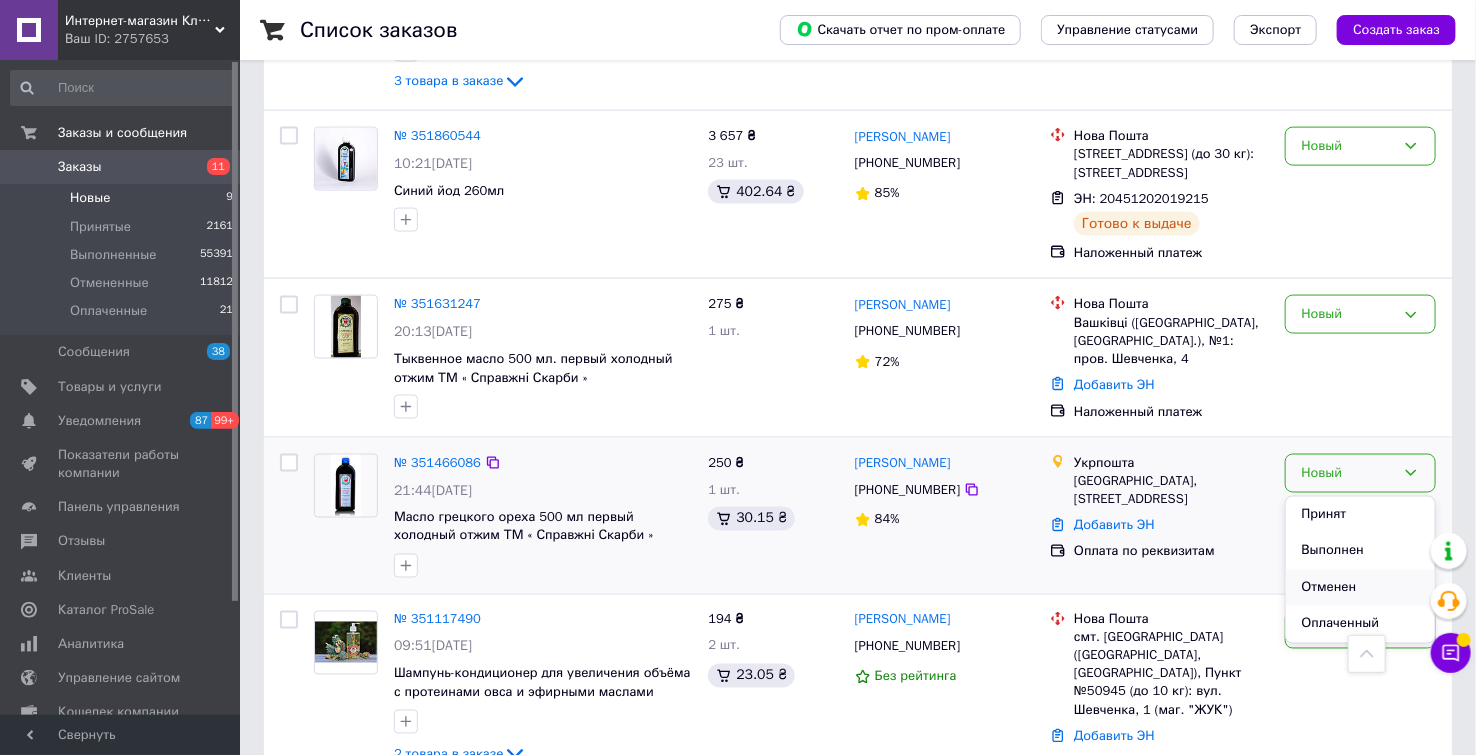 click on "Отменен" at bounding box center (1360, 588) 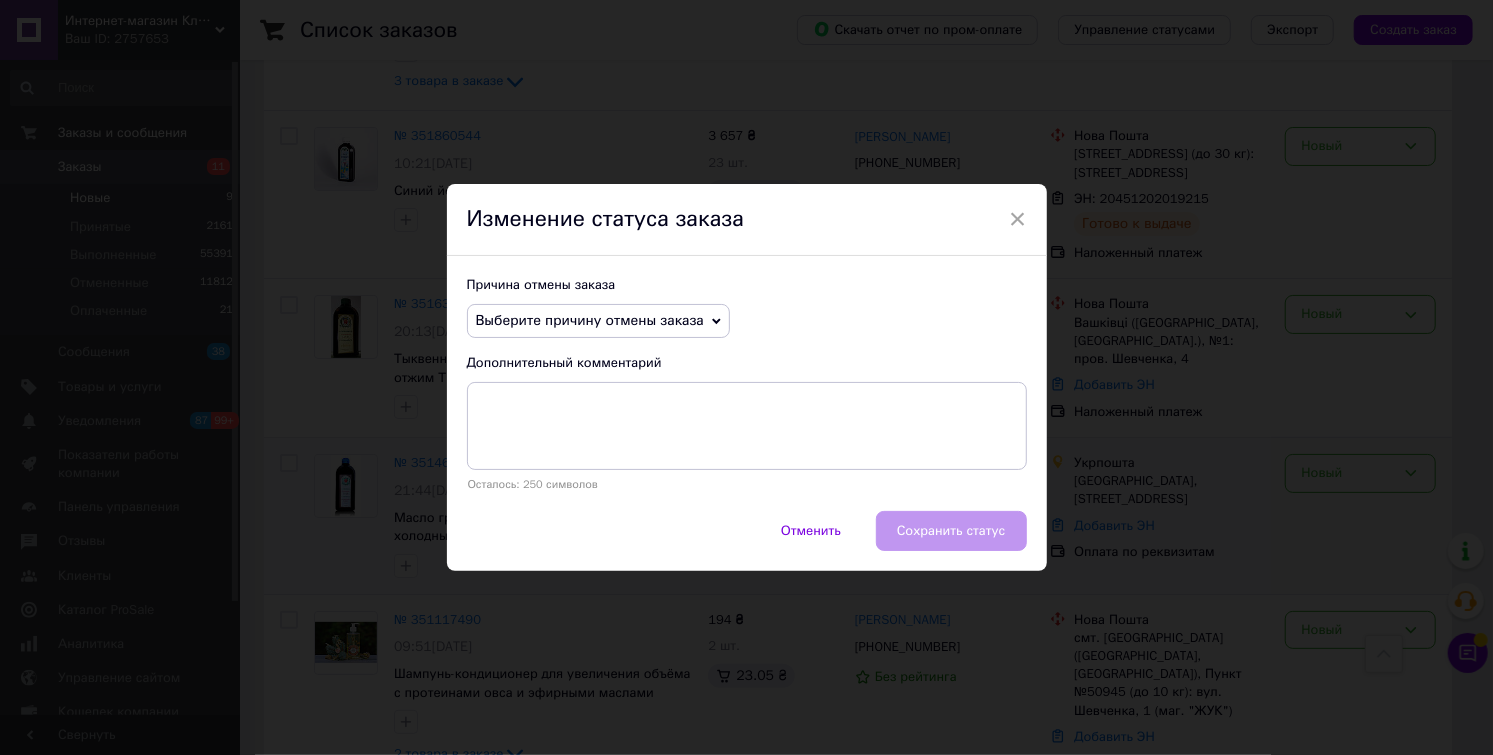 click on "Выберите причину отмены заказа" at bounding box center (590, 320) 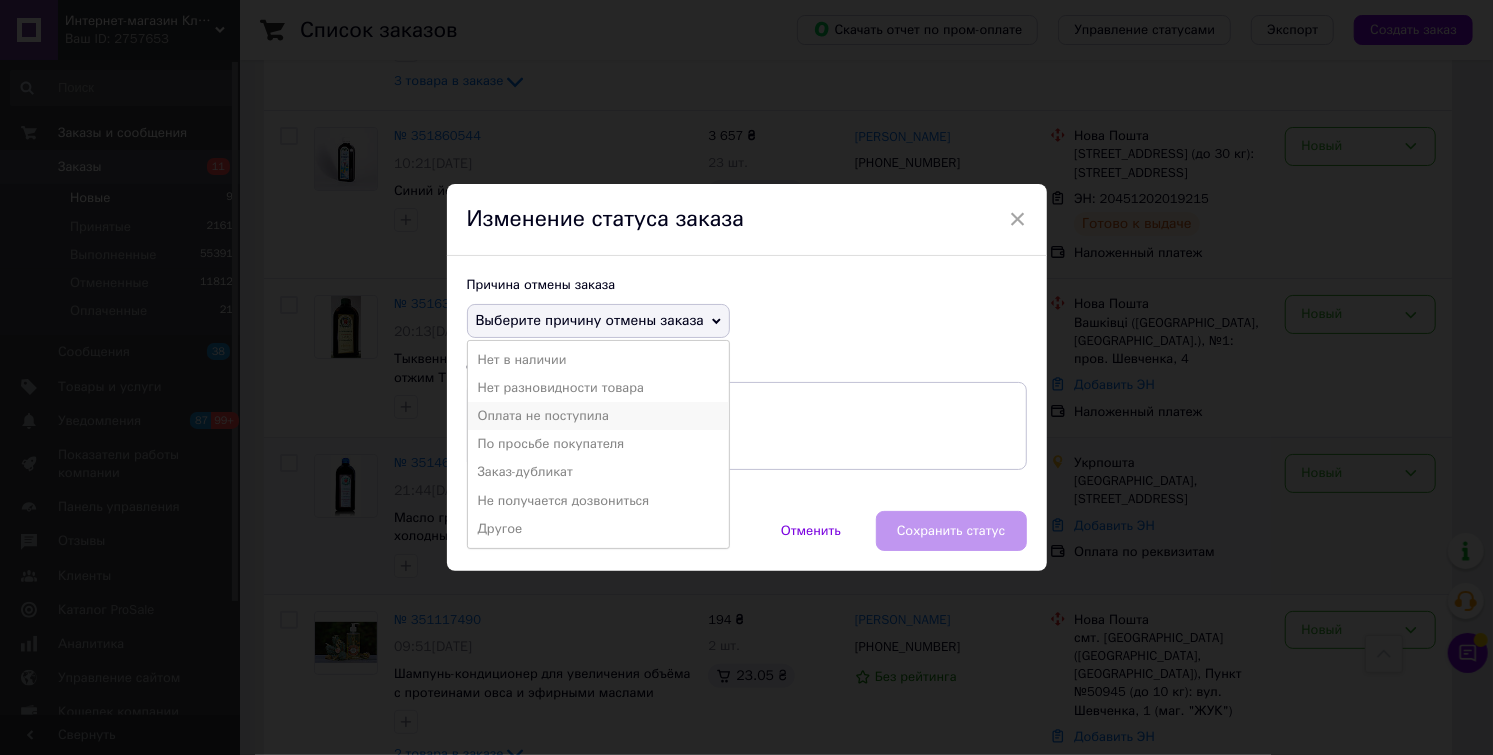 click on "Оплата не поступила" at bounding box center [598, 416] 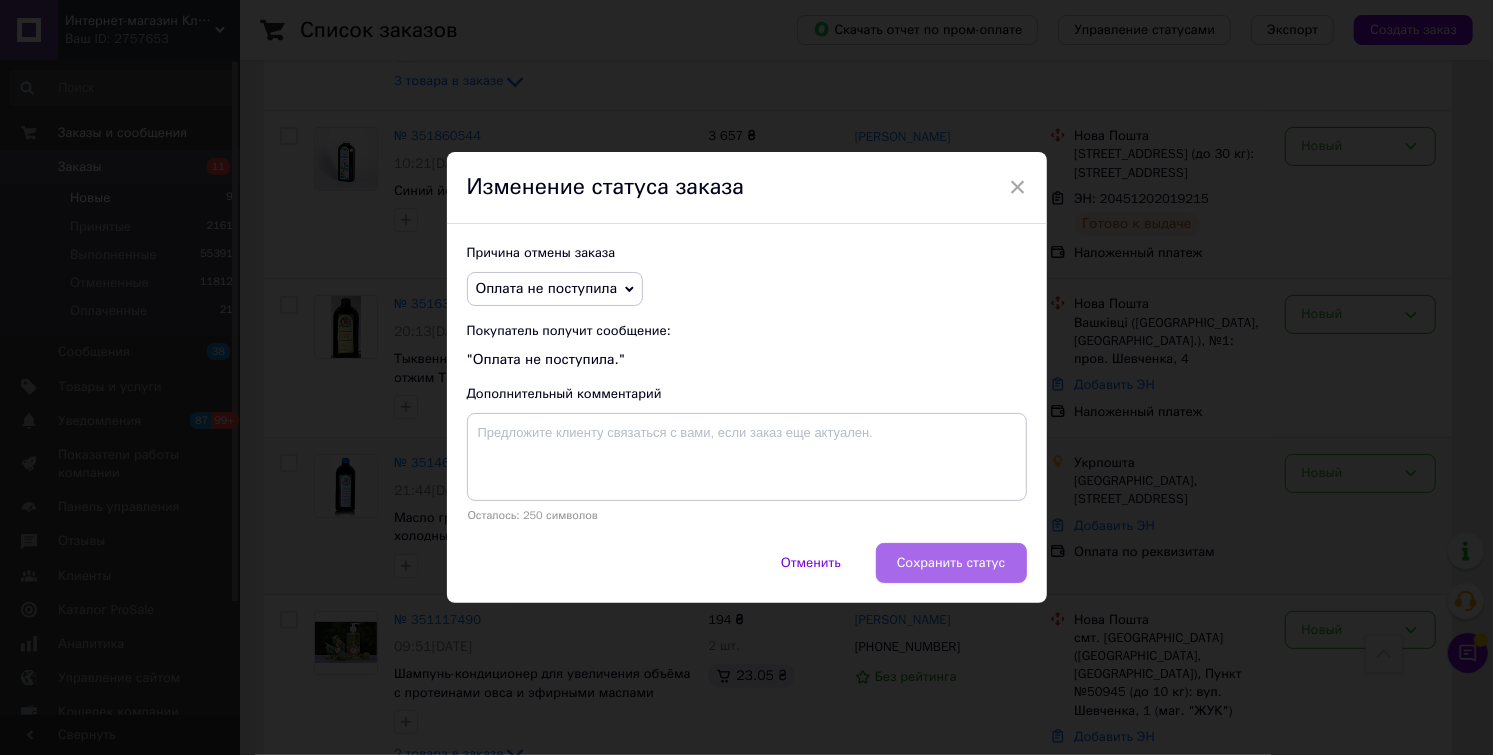 click on "Сохранить статус" at bounding box center [951, 563] 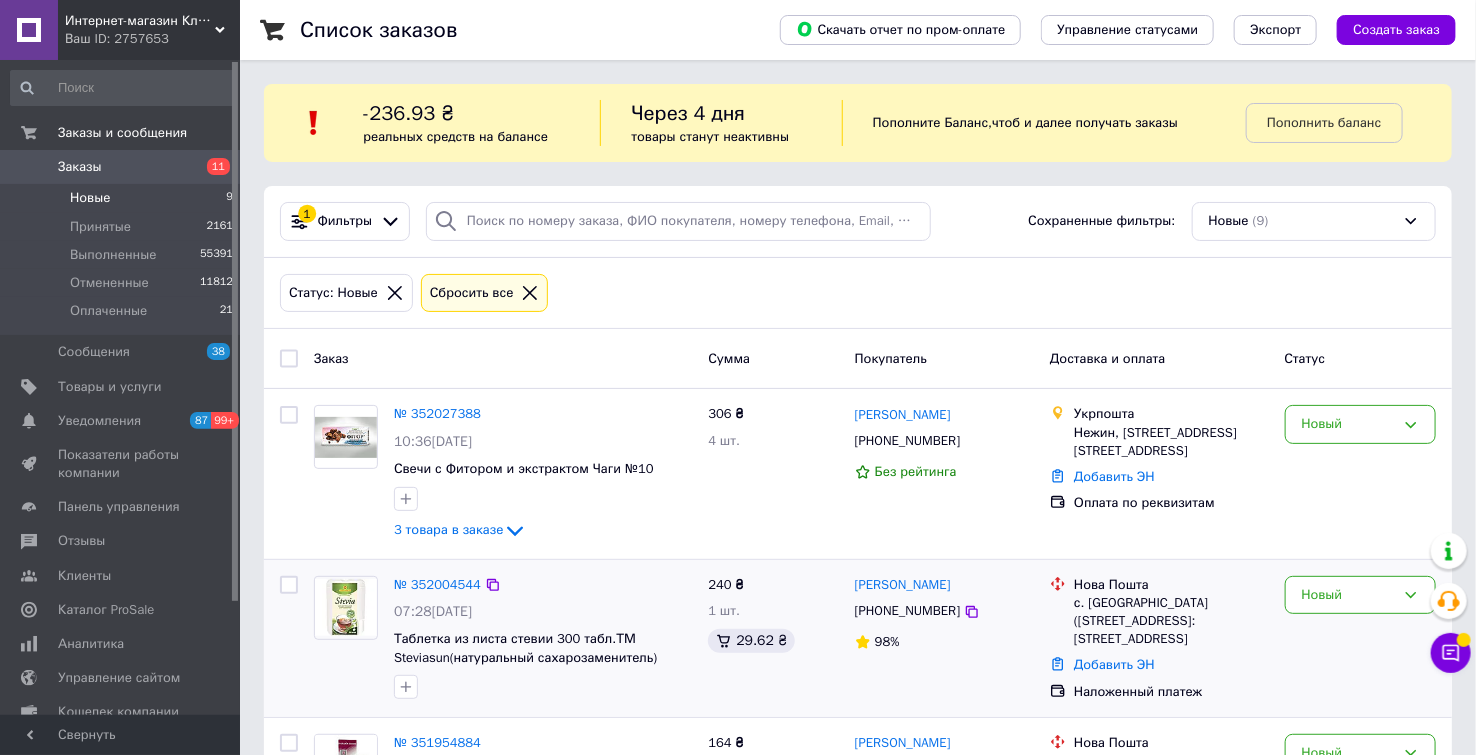 scroll, scrollTop: 0, scrollLeft: 0, axis: both 